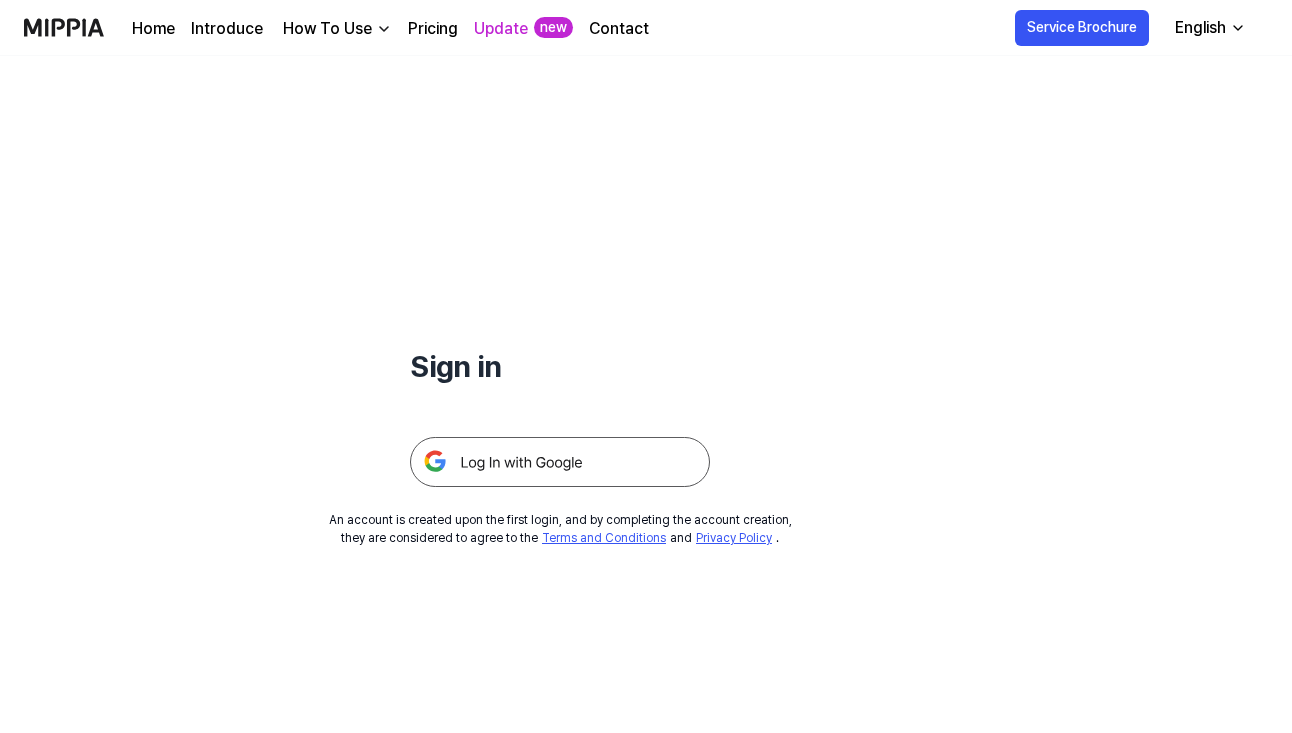 scroll, scrollTop: 0, scrollLeft: 0, axis: both 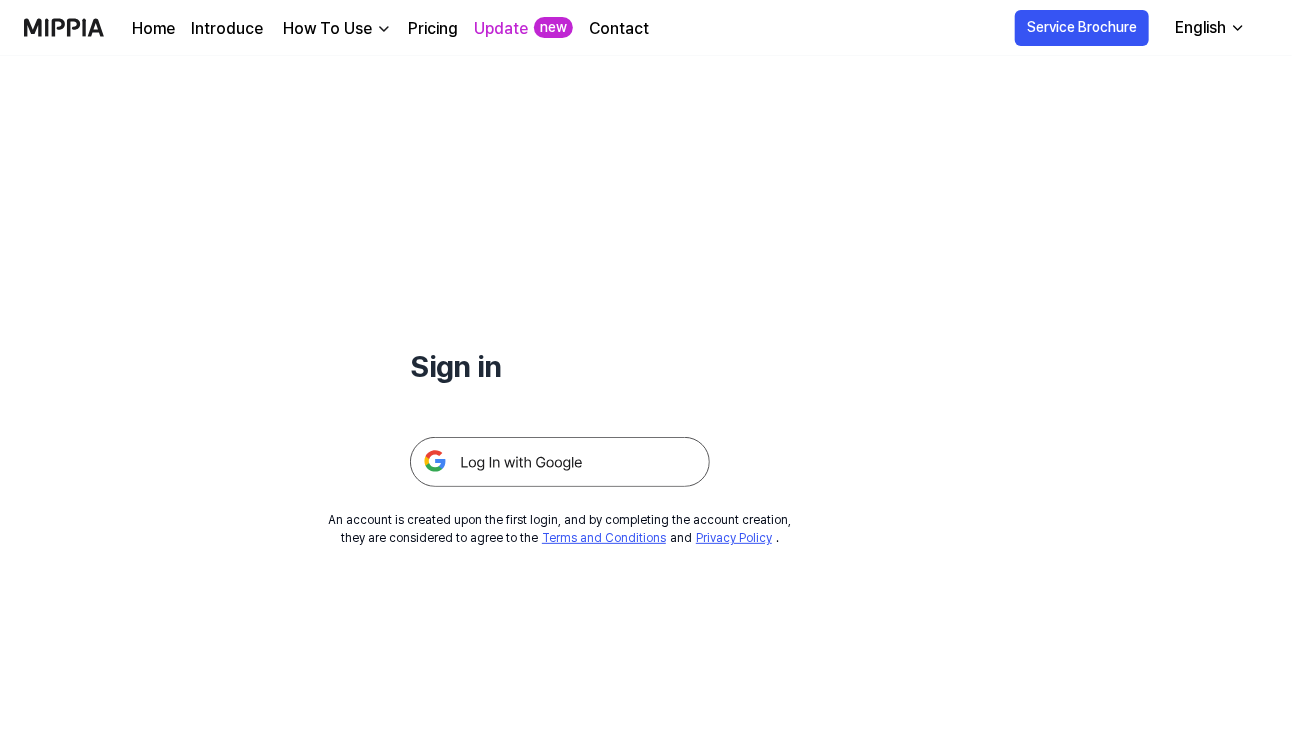 click at bounding box center [560, 462] 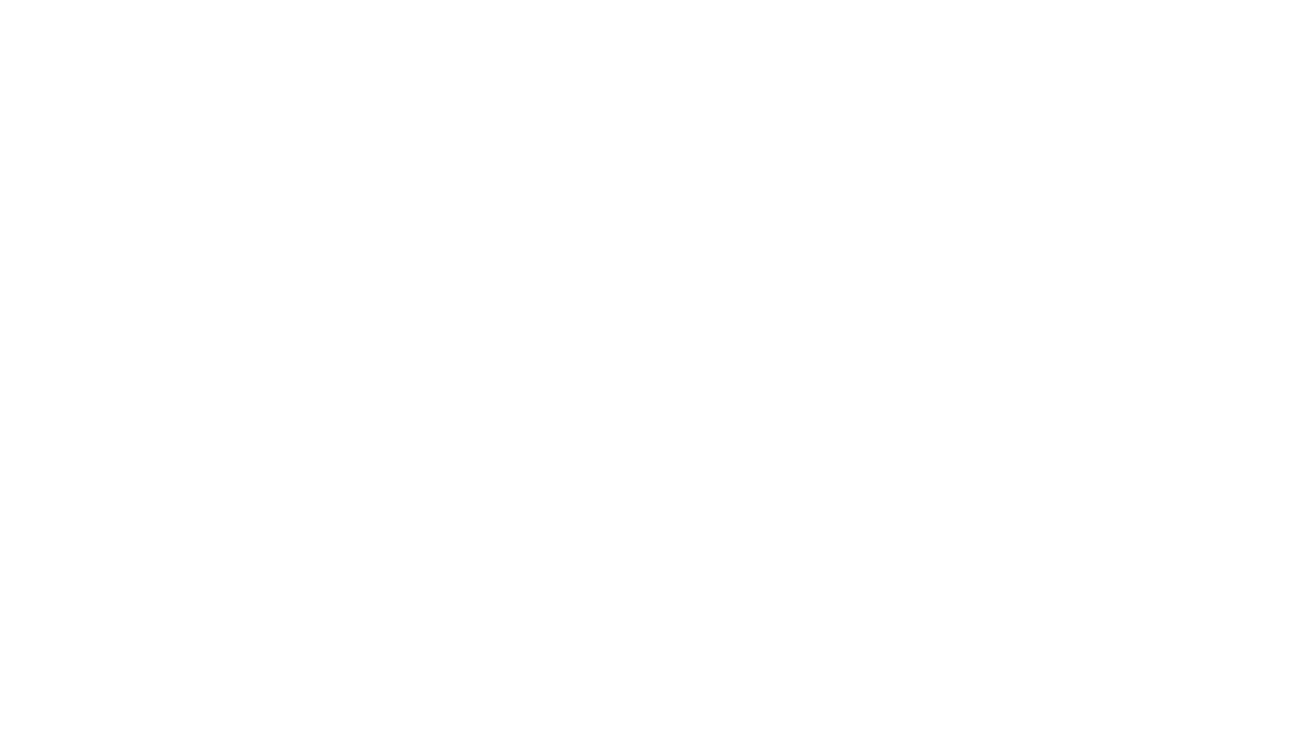 scroll, scrollTop: 0, scrollLeft: 0, axis: both 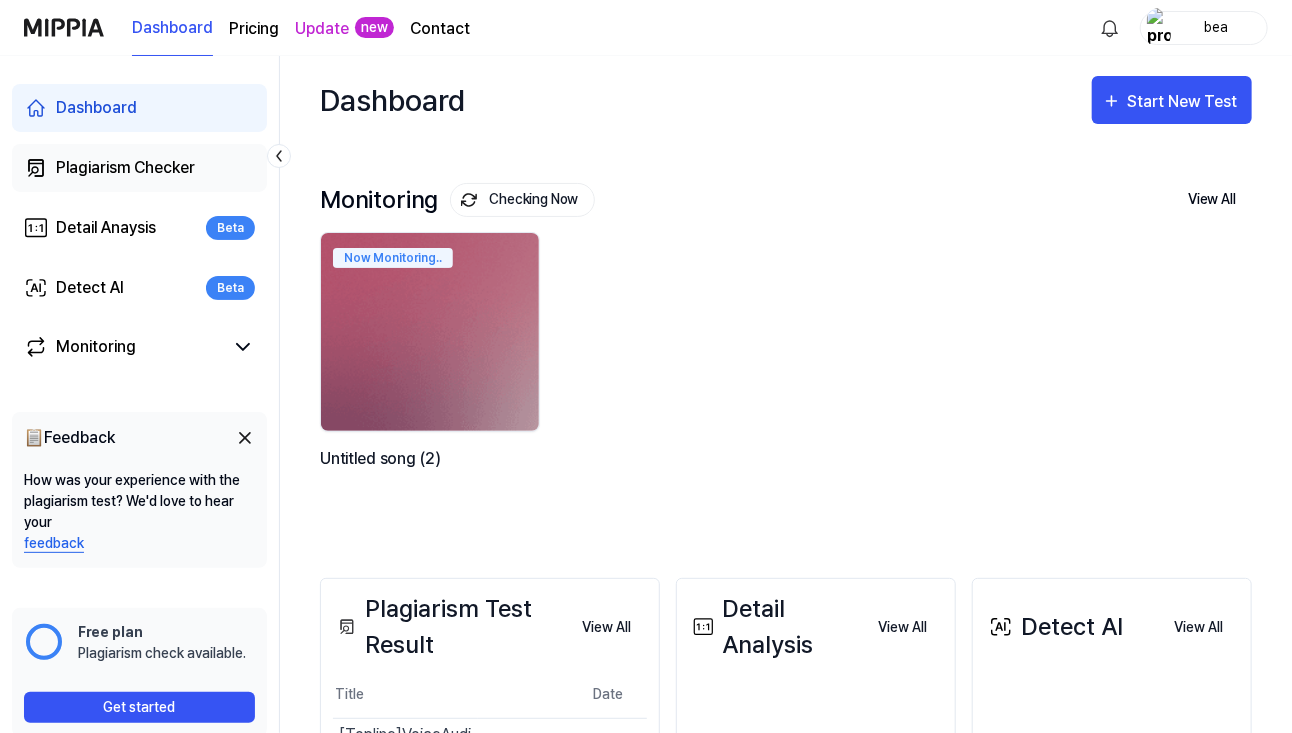 click on "Plagiarism Checker" at bounding box center (125, 168) 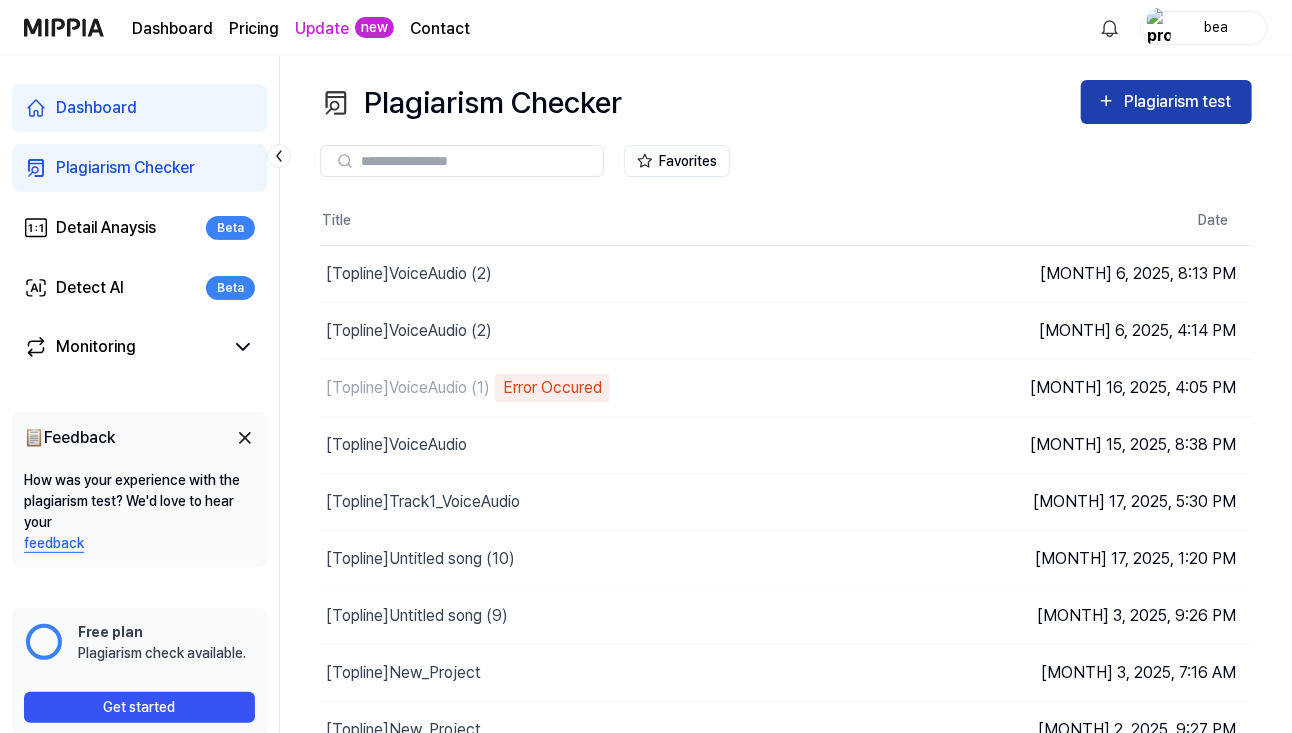 click on "Plagiarism test" at bounding box center [1180, 102] 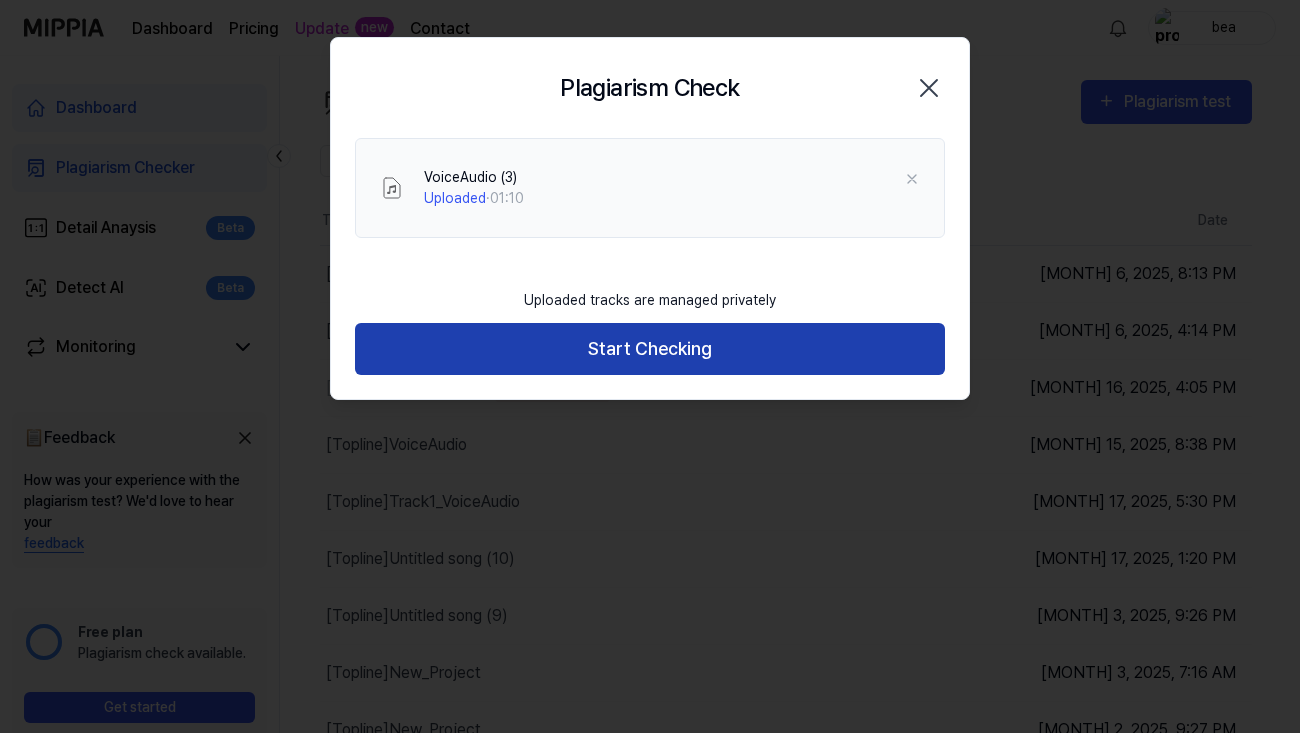 click on "Start Checking" at bounding box center (650, 349) 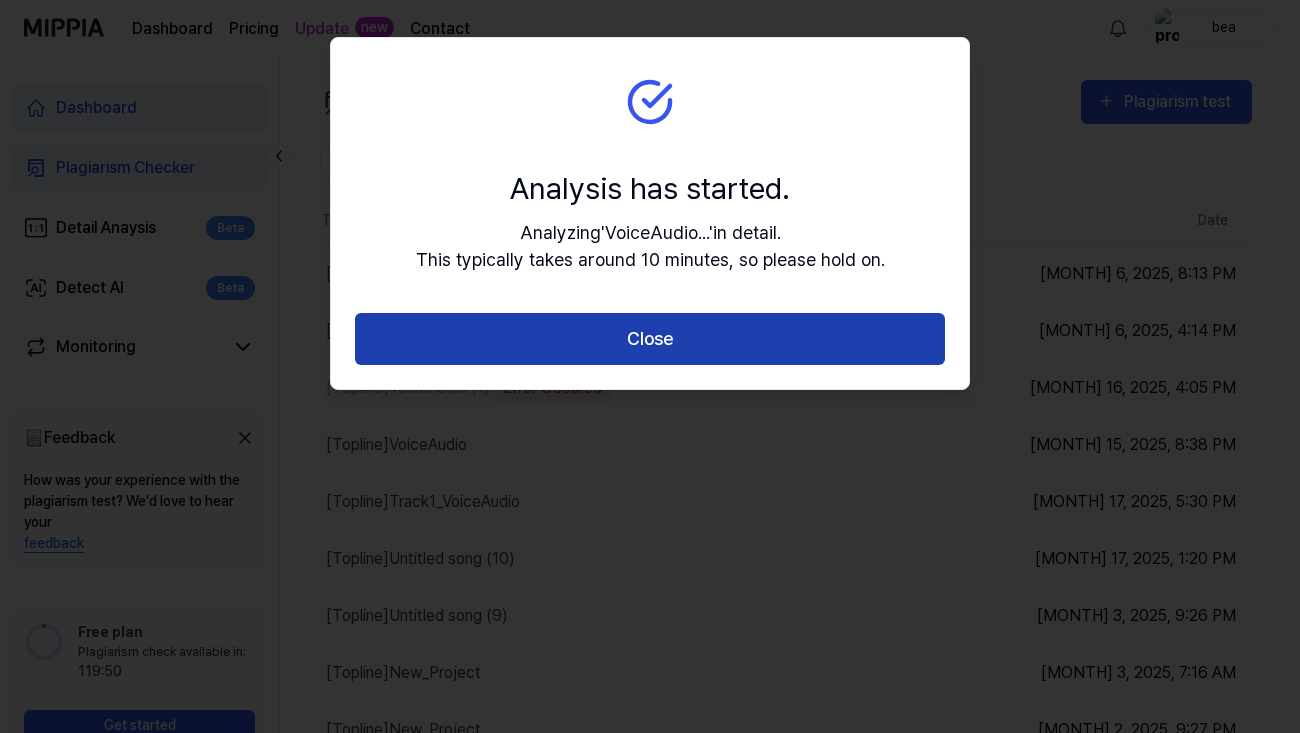 click on "Close" at bounding box center [650, 339] 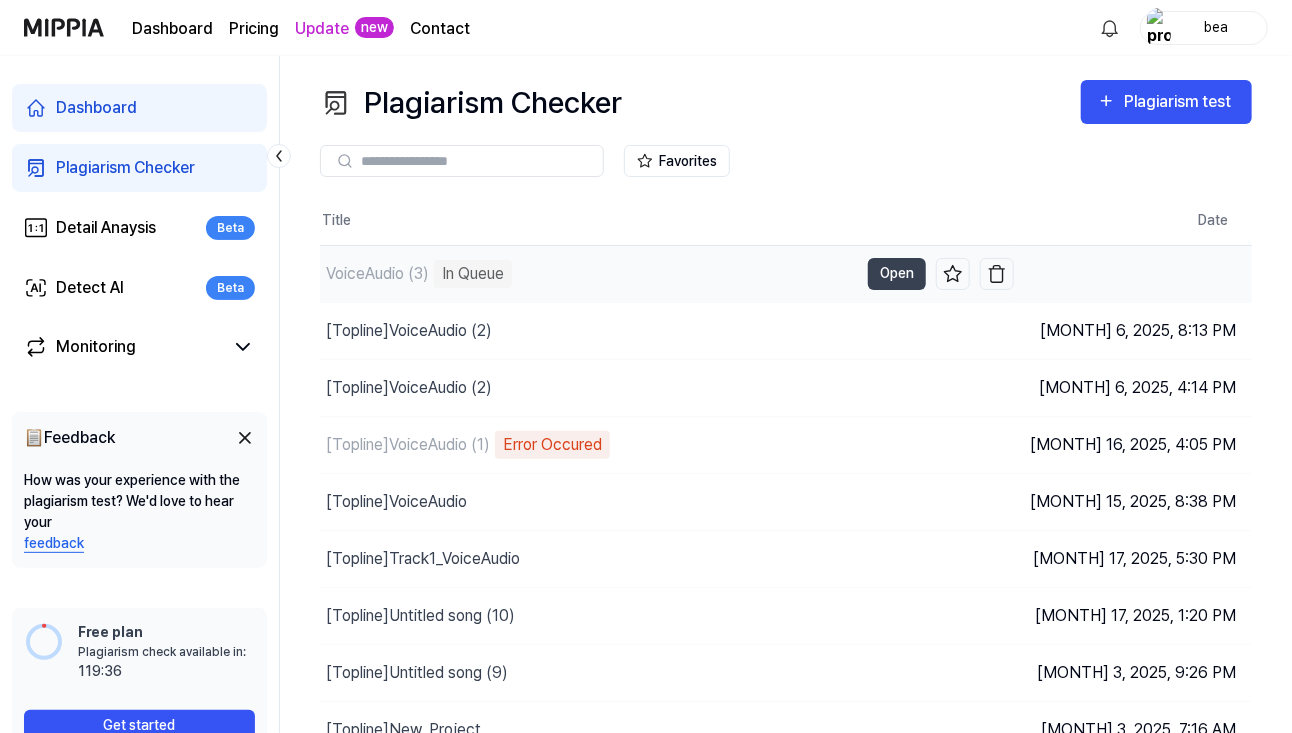 click on "In Queue" at bounding box center [473, 274] 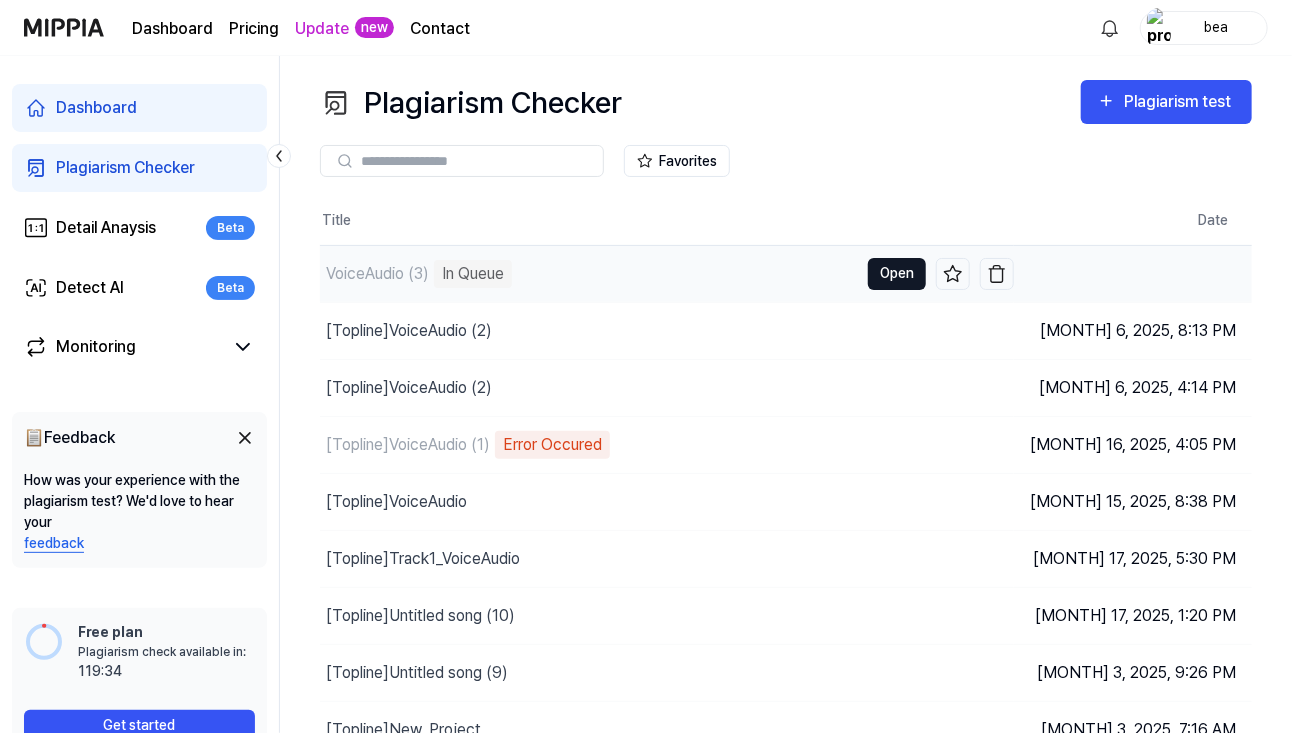 click on "Open" at bounding box center (897, 274) 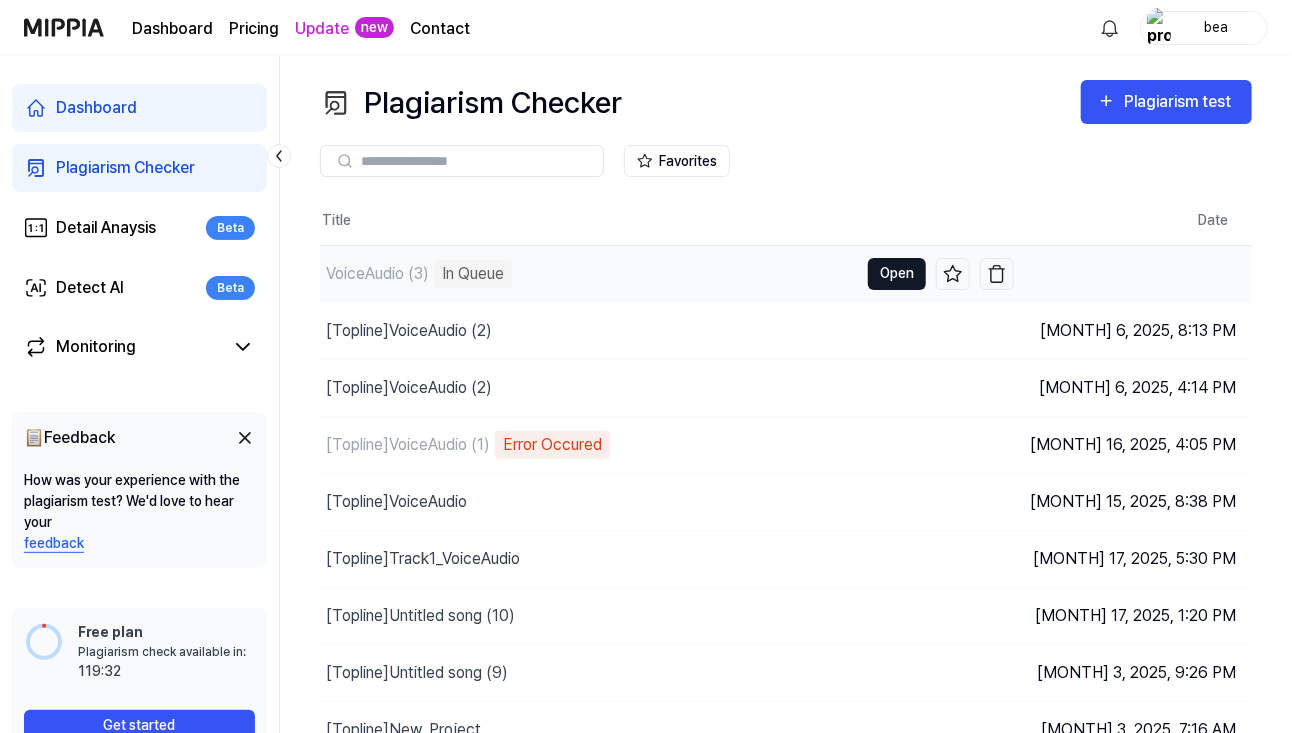 click on "Open" at bounding box center (897, 274) 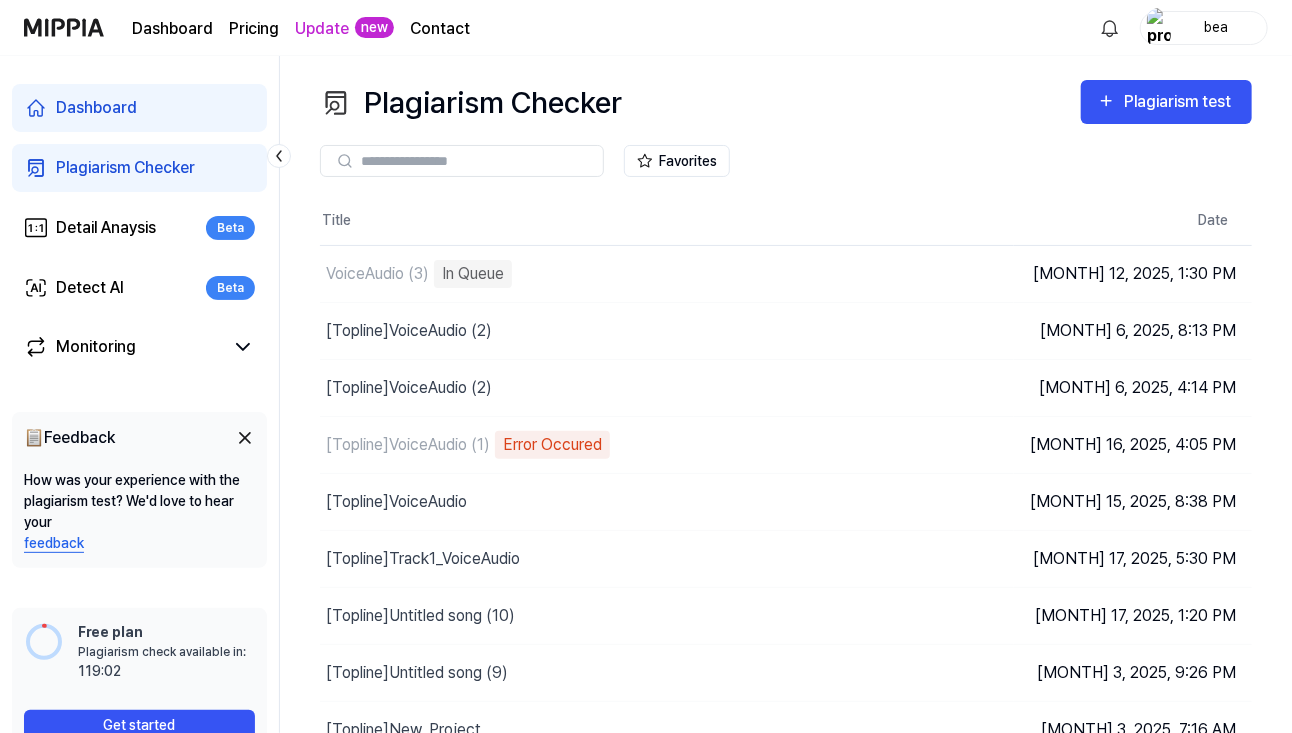 click on "Plagiarism Checker Plagiarism test Plagiarism Checker Detail Analysis Detect AI Favorites Title Date VoiceAudio (3) In Queue Open [MONTH] 12, 2025, 1:30 PM [Topline] VoiceAudio (2) Open [MONTH] 6, 2025, 8:13 PM [Topline] VoiceAudio (2) Open [MONTH] 6, 2025, 4:14 PM [Topline] VoiceAudio (1) Error Occured Open [MONTH] 16, 2025, 4:05 PM [Topline] VoiceAudio Open [MONTH] 15, 2025, 8:38 PM [Topline] Track1_VoiceAudio Open [MONTH] 17, 2025, 5:30 PM [Topline] Untitled song (10) Open [MONTH] 17, 2025, 1:20 PM [Topline] Untitled song (9) Open [MONTH] 3, 2025, 9:26 PM [Topline] New_Project Open [MONTH] 3, 2025, 7:16 AM [Topline] New_Project Open [MONTH] 2, 2025, 9:27 PM Previous 1 2 Next" at bounding box center (786, 394) 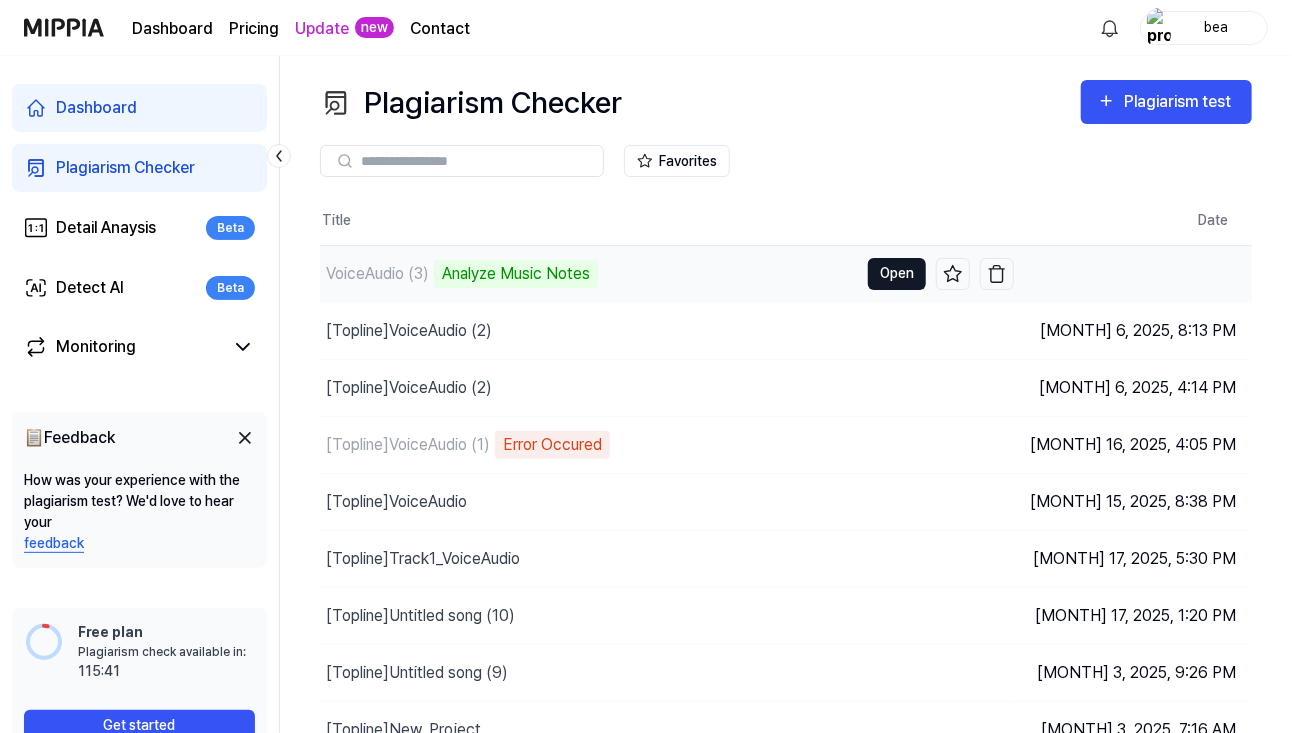 click on "Open" at bounding box center [897, 274] 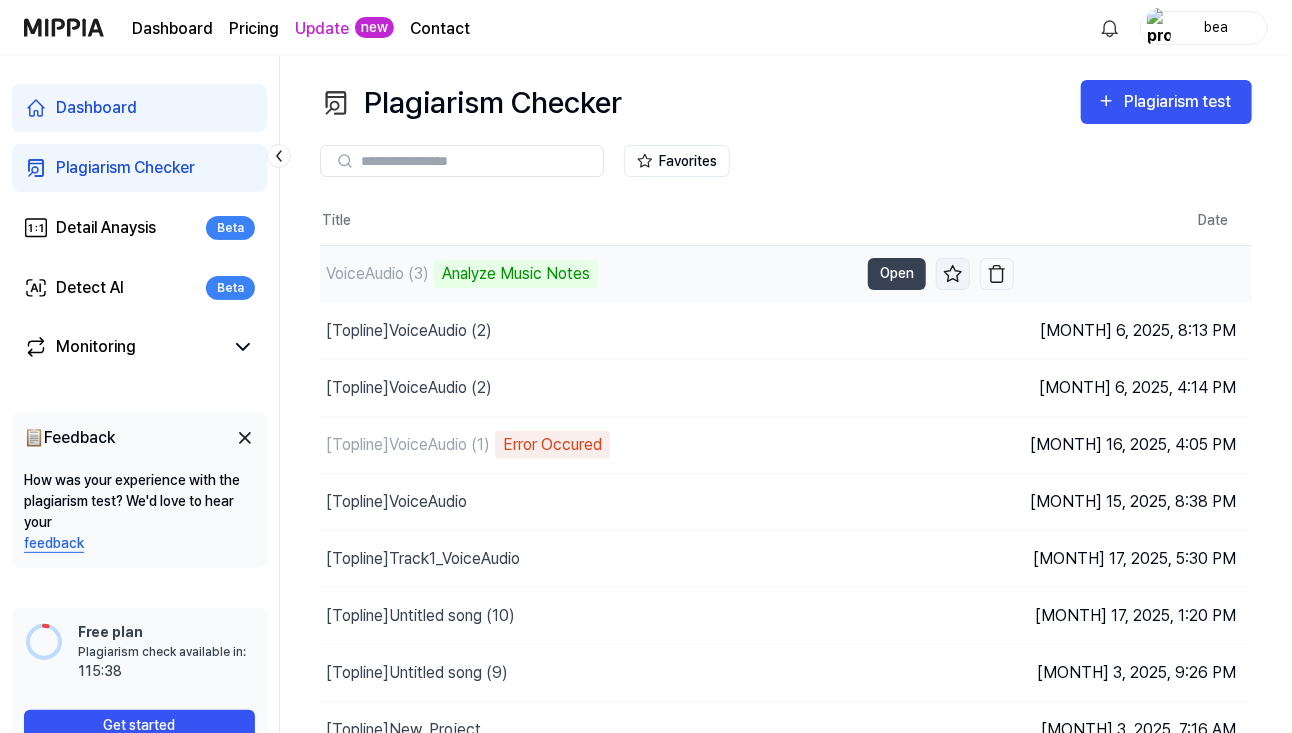 click 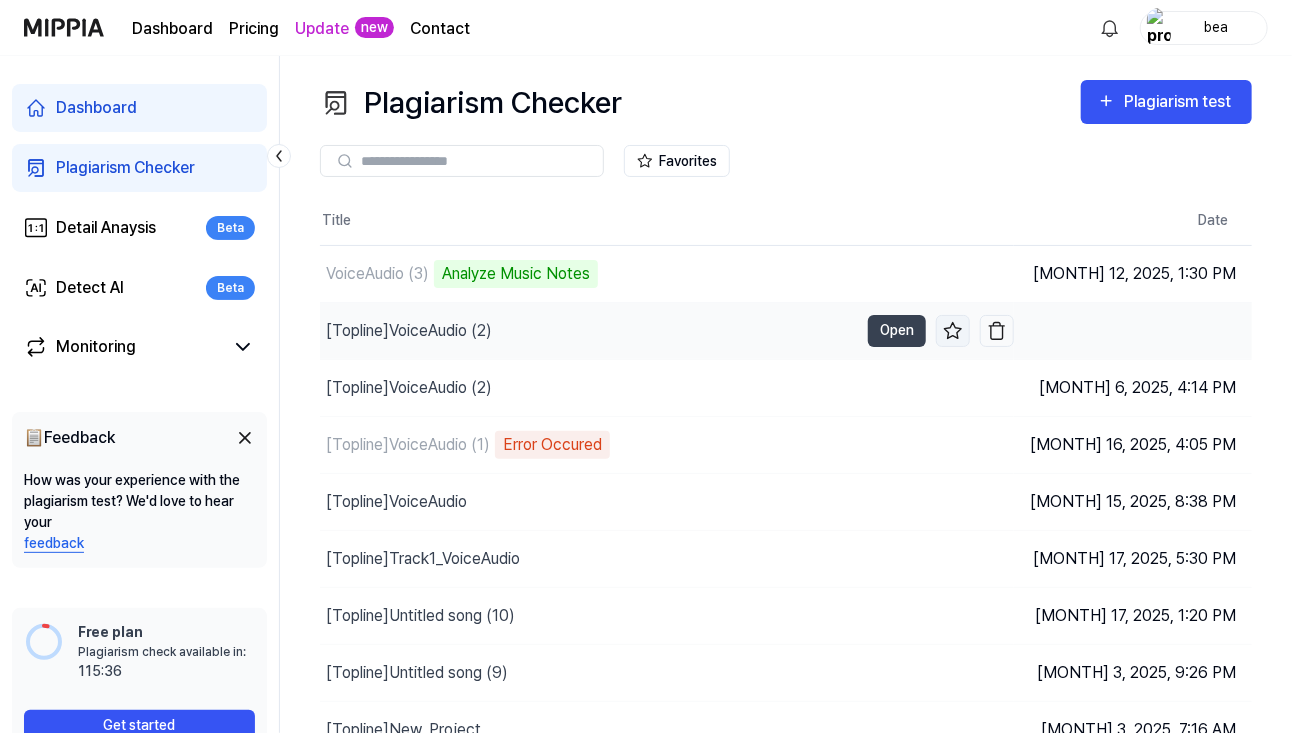 click 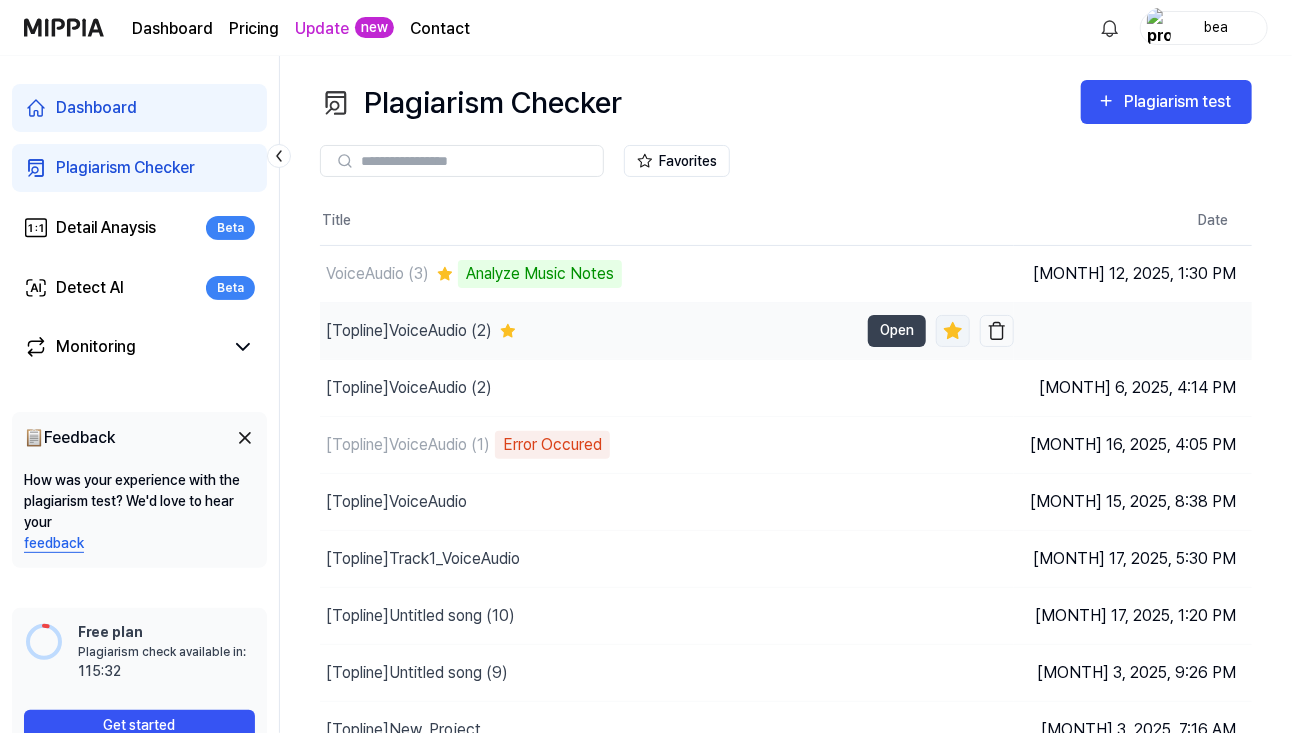 click 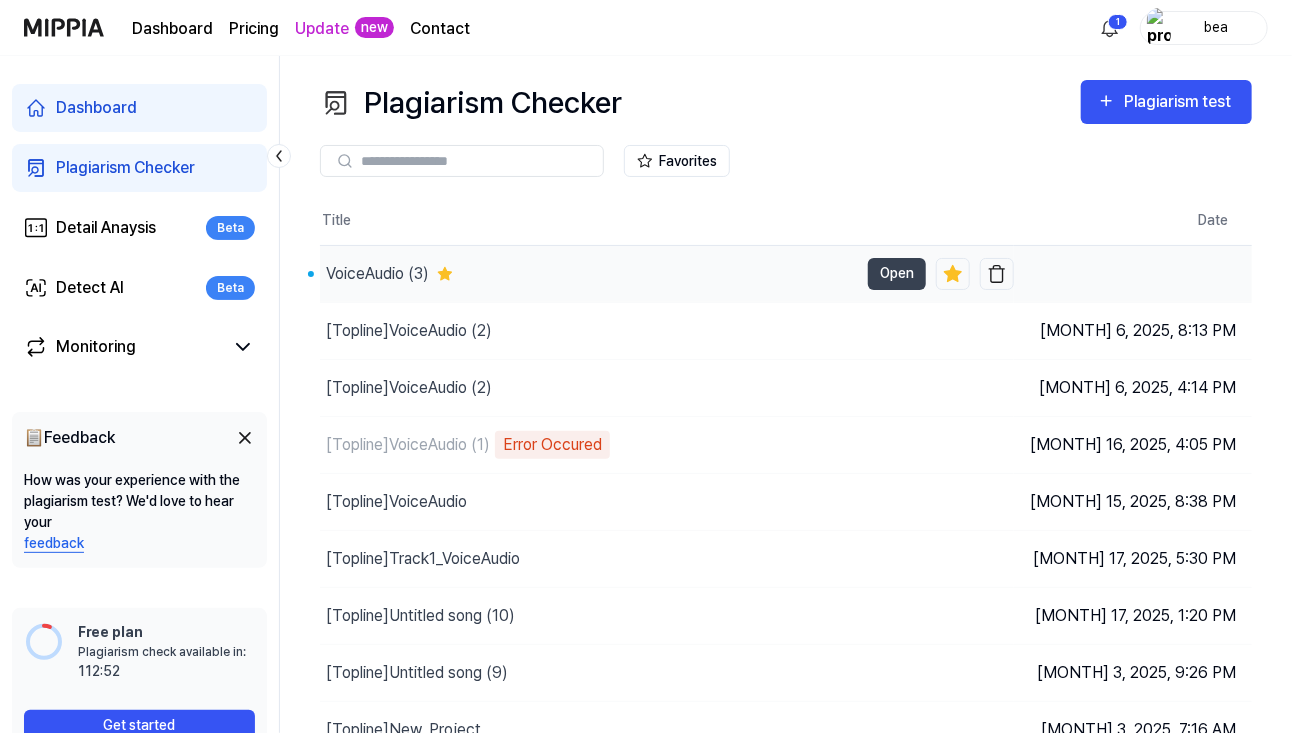 click on "VoiceAudio (3)" at bounding box center (589, 274) 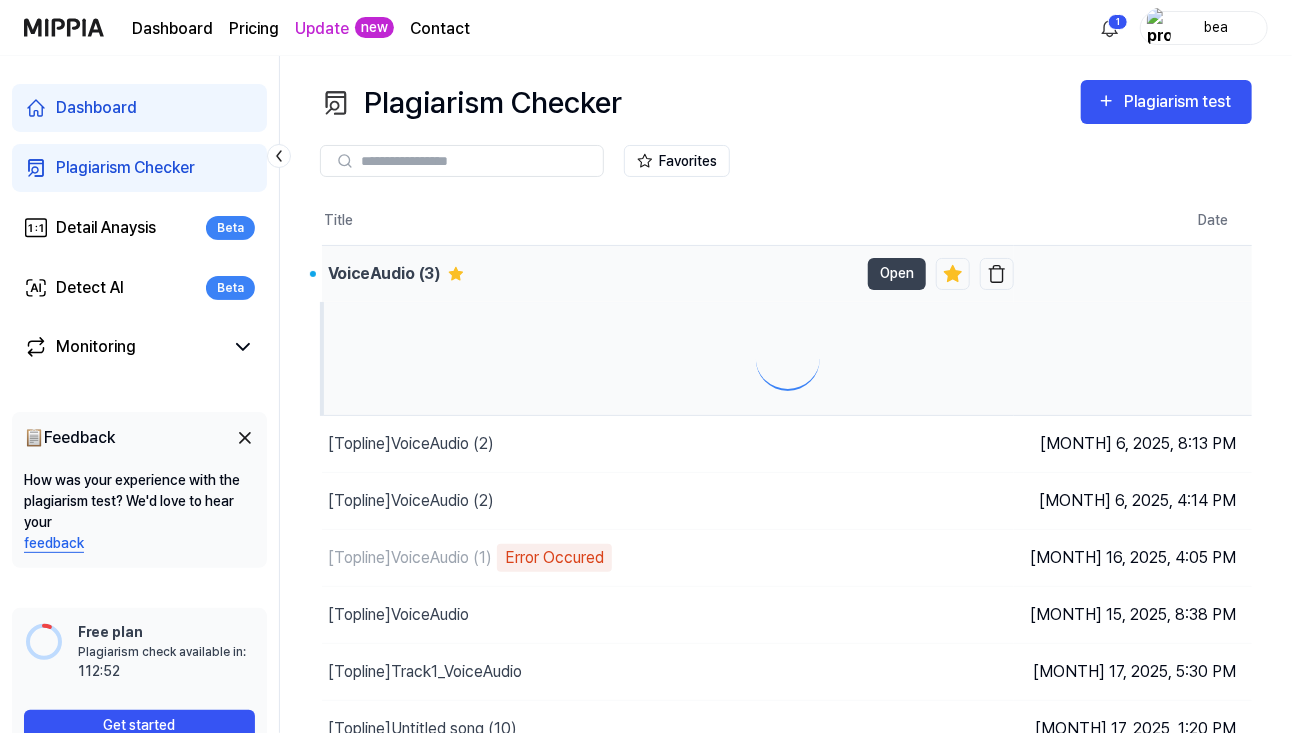 click on "VoiceAudio (3)" at bounding box center [590, 274] 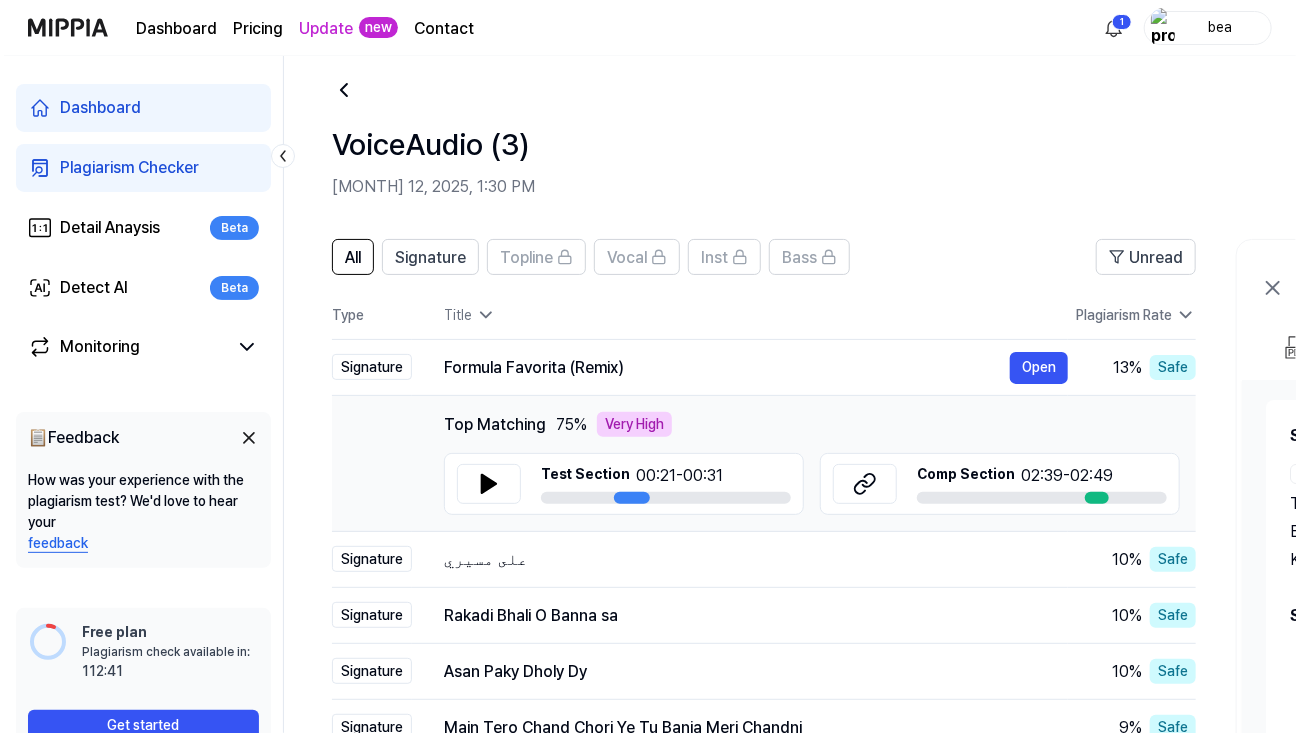 scroll, scrollTop: 0, scrollLeft: 0, axis: both 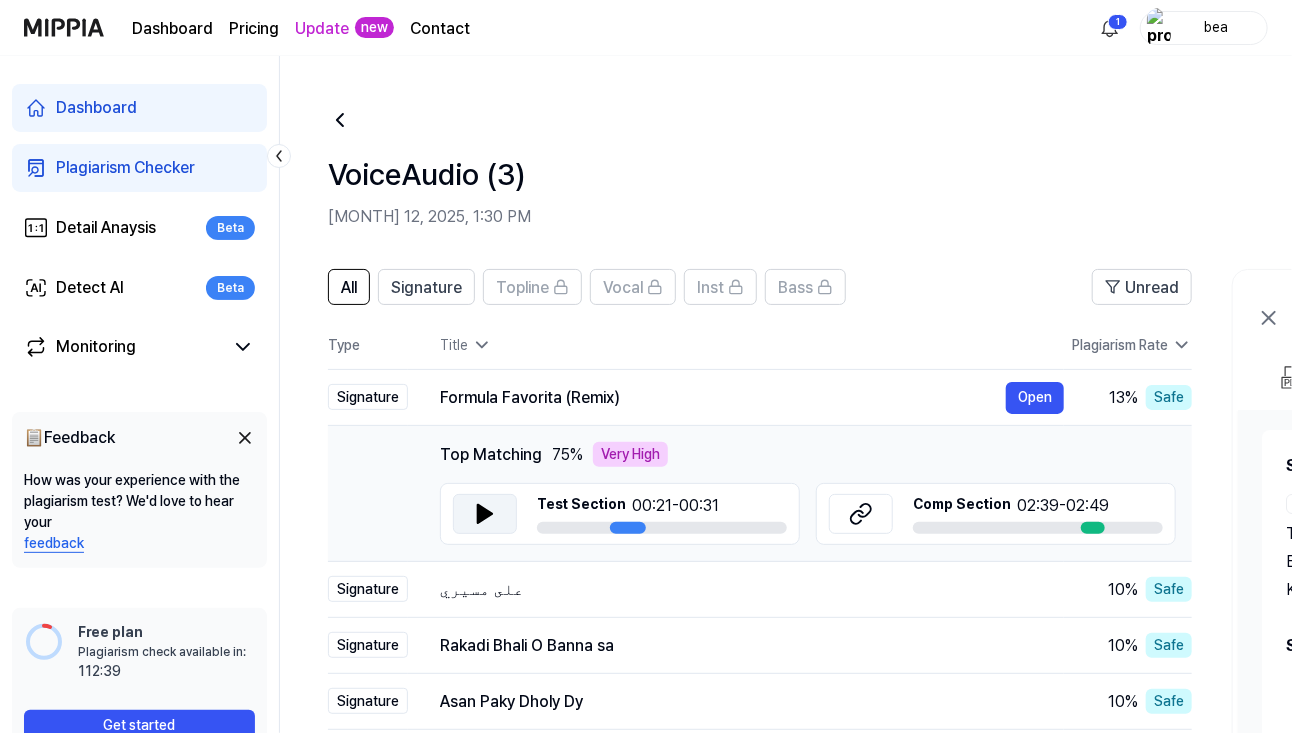 click 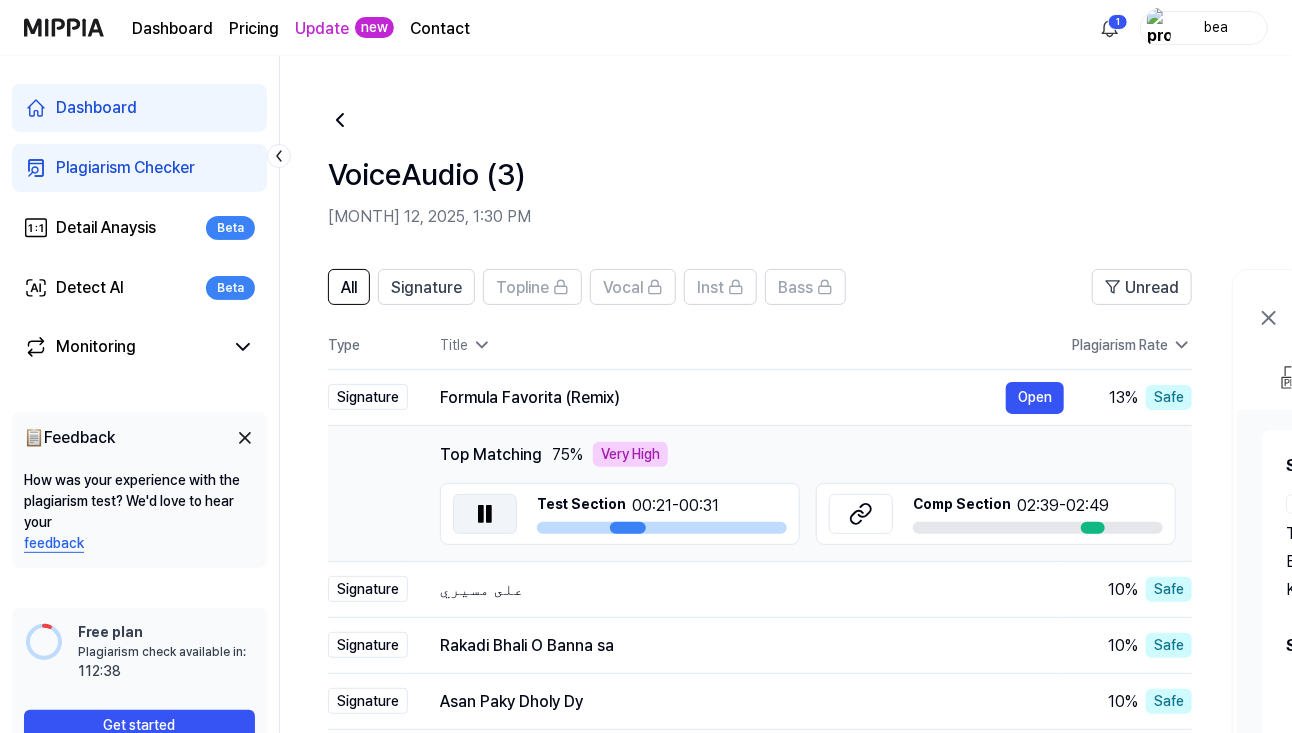 click 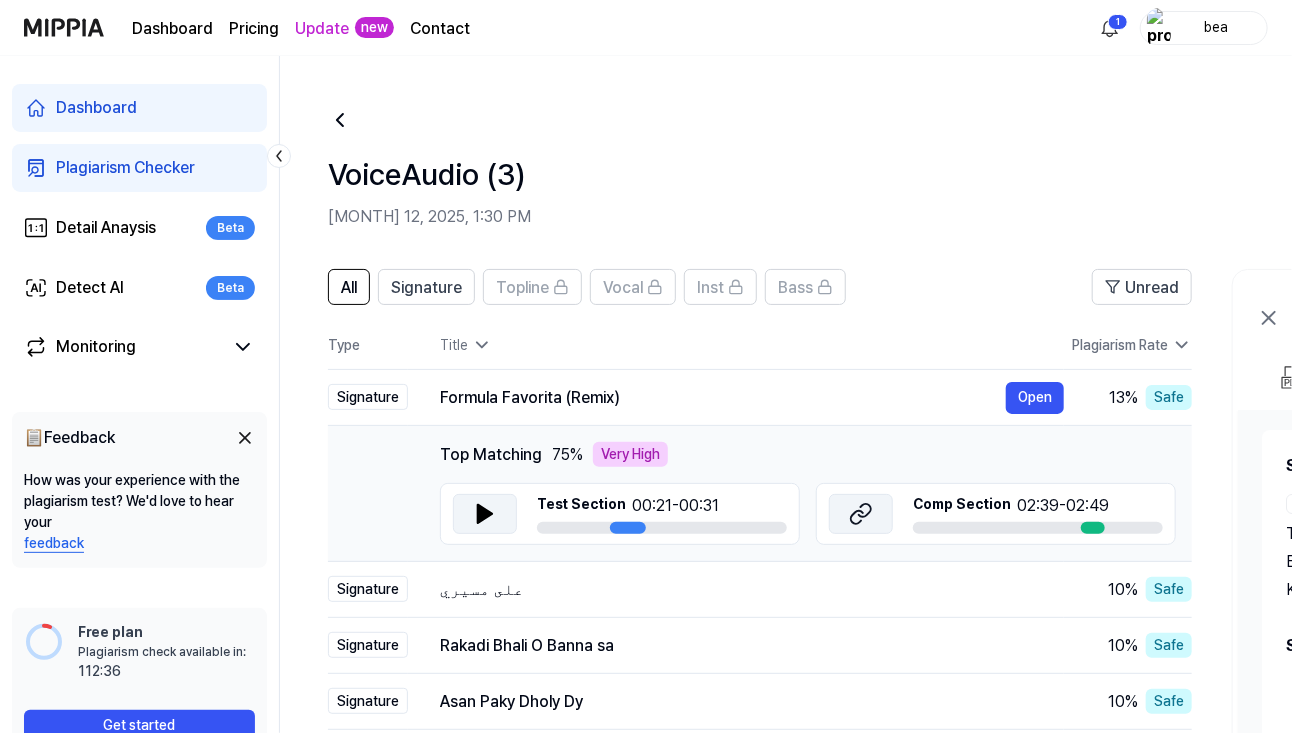 click 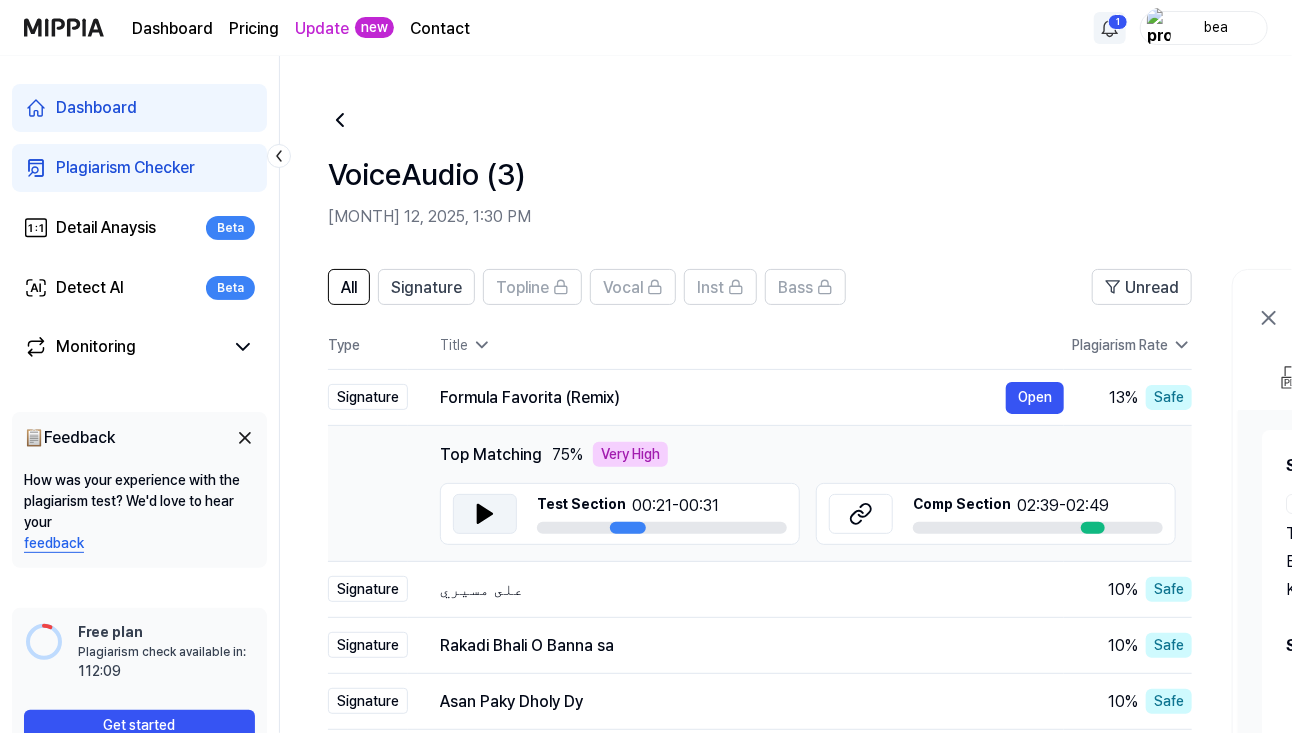 click on "Dashboard Pricing Update new Contact 1 bea Dashboard Plagiarism Checker Detail Anaysis Beta Detect AI Beta Monitoring 📋 Feedback How was your experience with the plagiarism test? We'd love to hear your feedback Free plan Plagiarism check available in: available in: 112:09 Get started VoiceAudio (3) [MONTH] 12, 2025, 1:30 PM All Signature Topline Vocal Inst Bass Unread All Signature Vocal Inst Topline Bass Type Title Plagiarism Rate High Rate Unread Signature Formula Favorita (Remix) Open 13 % Safe Top Matching 75 % Very High Test Section 00:21 - 00:31 Comp Section 02:39 - 02:49 Open Signature على مسيري Open 10 % Safe Signature Rakadi Bhali O Banna sa Open 10 % Safe Signature Asan Paky Dholy Dy Open 10 % Safe Signature Main Tero Chand Chori Ye Tu Banja Meri Chandni Open 9 % Safe Want to see more similar tracks? Upgrade to Premium and unlock all 50 matches. Upgrade Previous 1 2 Next VoiceAudio (3) Open PDF Download Share Song Info Test Title . VoiceAudio (3) BPM. 93 Key. A# major ." at bounding box center [646, 366] 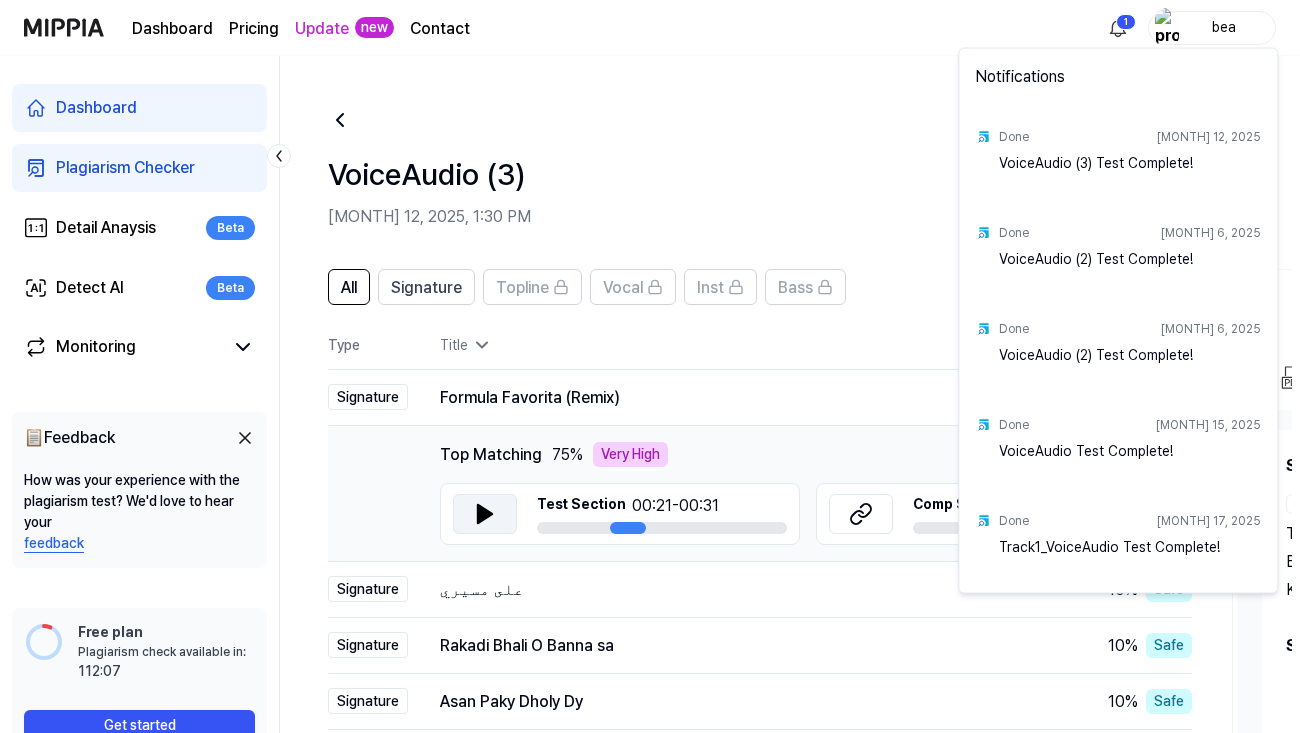 click on "Dashboard Pricing Update new Contact 1 bea Dashboard Plagiarism Checker Detail Anaysis Beta Detect AI Beta Monitoring 📋 Feedback How was your experience with the plagiarism test? We'd love to hear your feedback Free plan Plagiarism check available in: available in: 112:07 Get started VoiceAudio (3) [MONTH] 12, 2025, 1:30 PM All Signature Topline Vocal Inst Bass Unread All Signature Vocal Inst Topline Bass Type Title Plagiarism Rate High Rate Unread Signature Formula Favorita (Remix) Open 13 % Safe Top Matching 75 % Very High Test Section 00:21 - 00:31 Comp Section 02:39 - 02:49 Open Signature على مسيري Open 10 % Safe Signature Rakadi Bhali O Banna sa Open 10 % Safe Signature Asan Paky Dholy Dy Open 10 % Safe Signature Main Tero Chand Chori Ye Tu Banja Meri Chandni Open 9 % Safe Want to see more similar tracks? Upgrade to Premium and unlock all 50 matches. Upgrade Previous 1 2 Next VoiceAudio (3) Open PDF Download Share Song Info Test Title . VoiceAudio (3) BPM. 93 Key. A# major ." at bounding box center (650, 366) 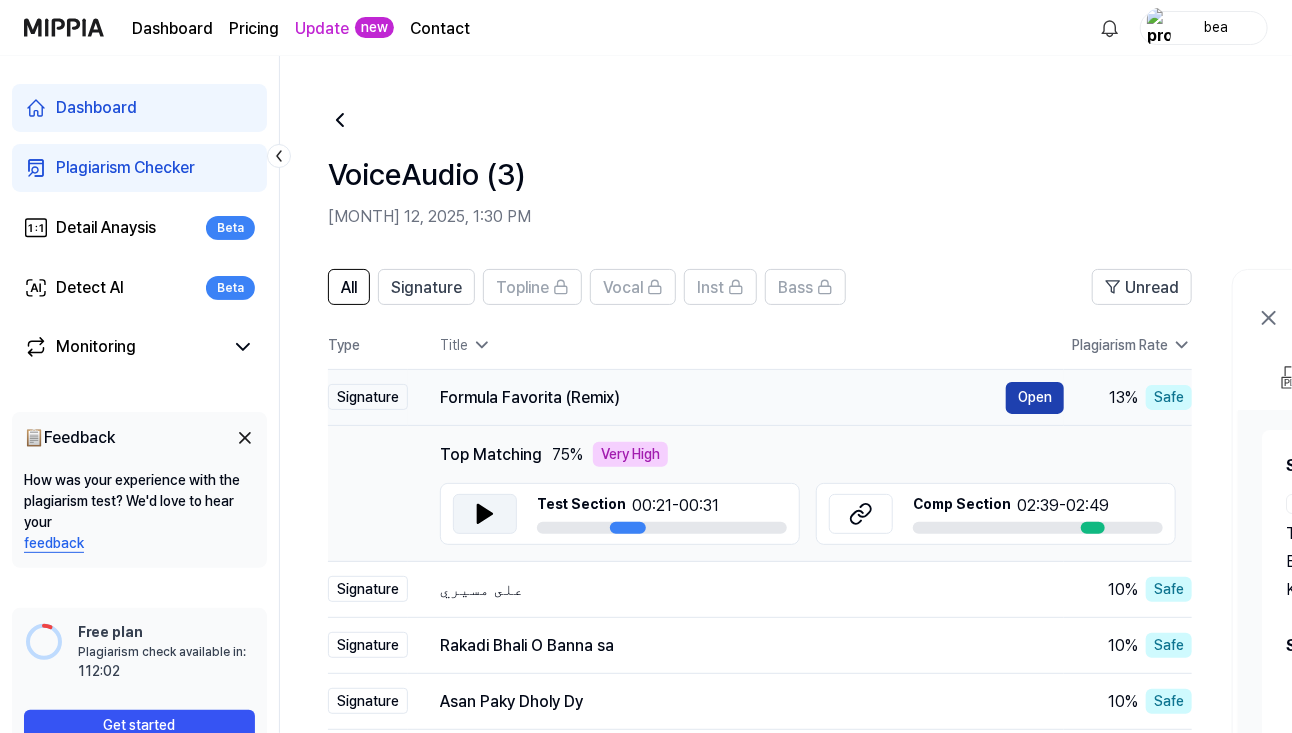 click on "Open" at bounding box center [1035, 398] 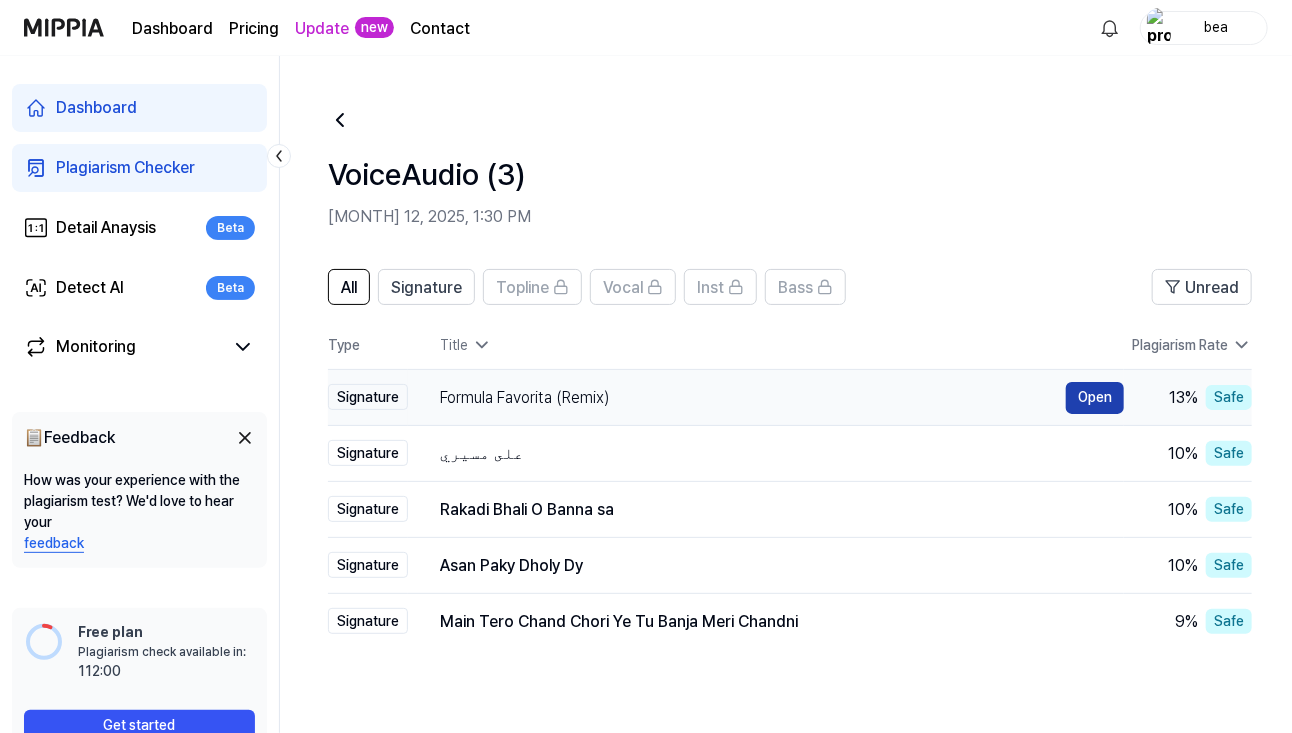 click on "Open" at bounding box center (1095, 398) 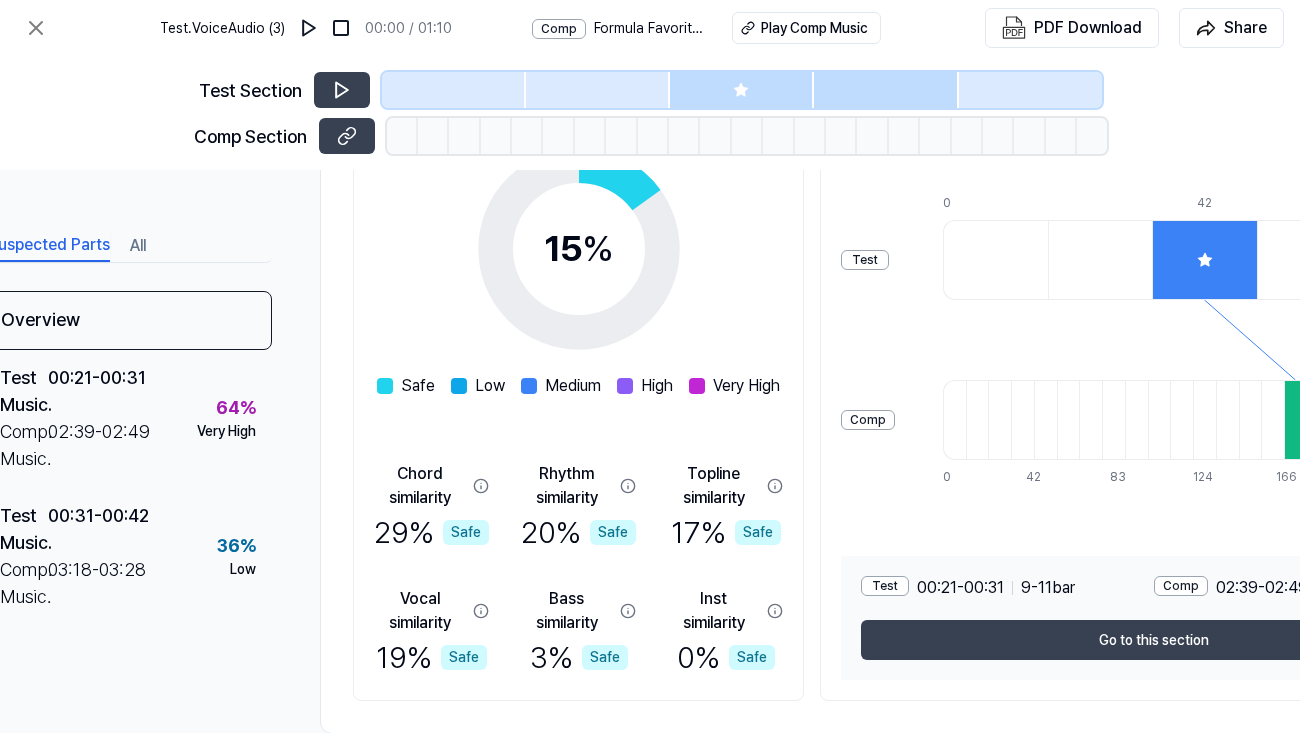 scroll, scrollTop: 330, scrollLeft: 0, axis: vertical 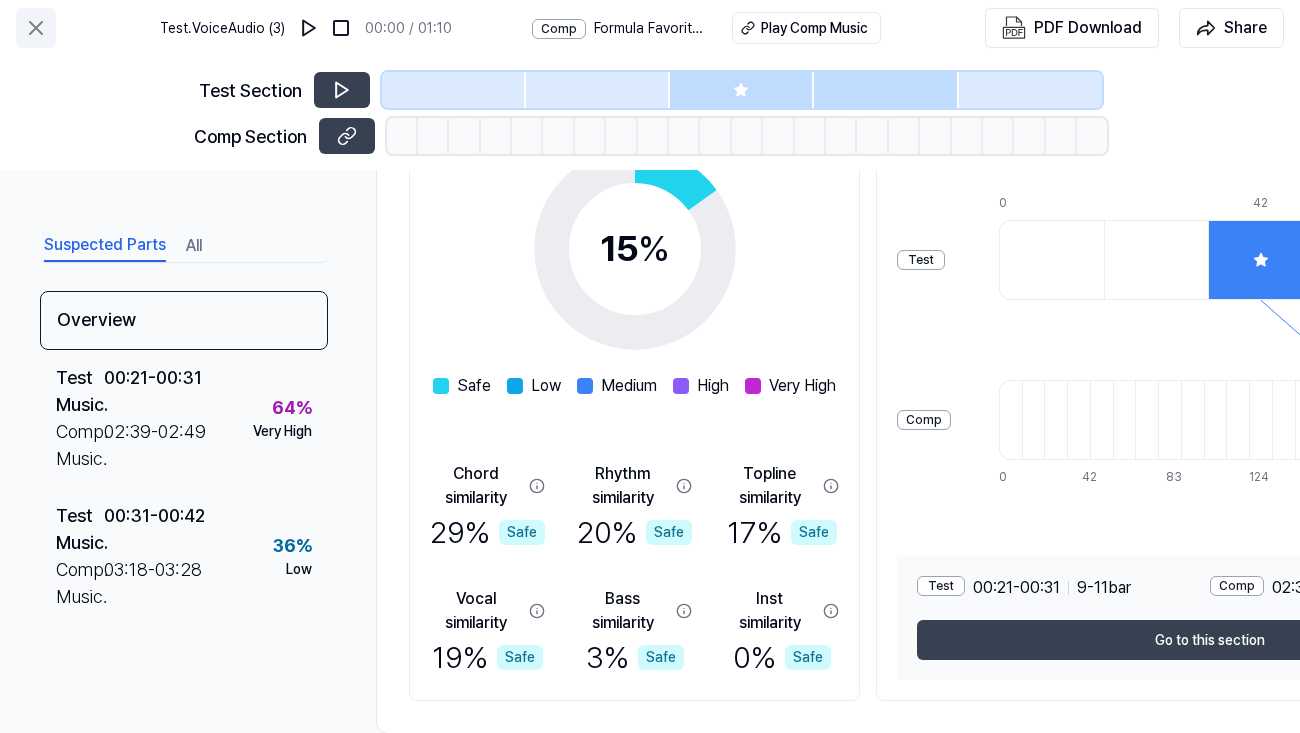 click 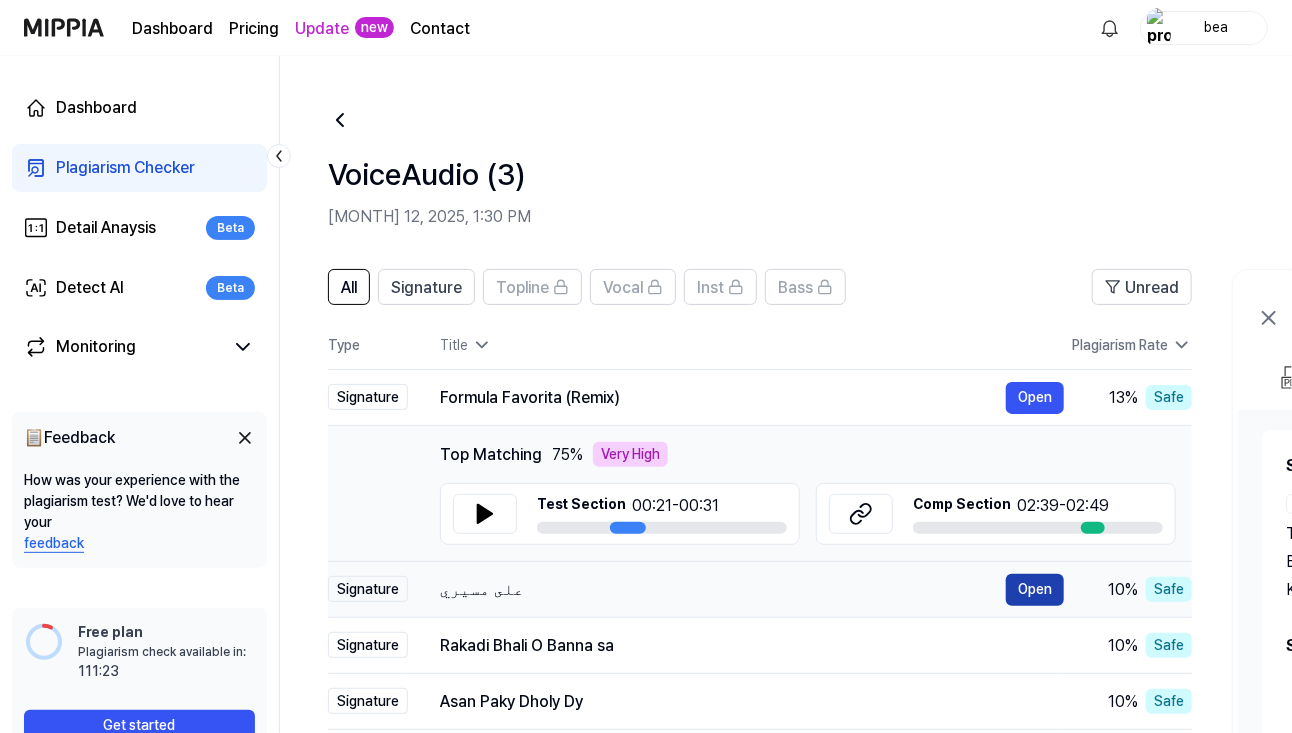 click on "Open" at bounding box center [1035, 590] 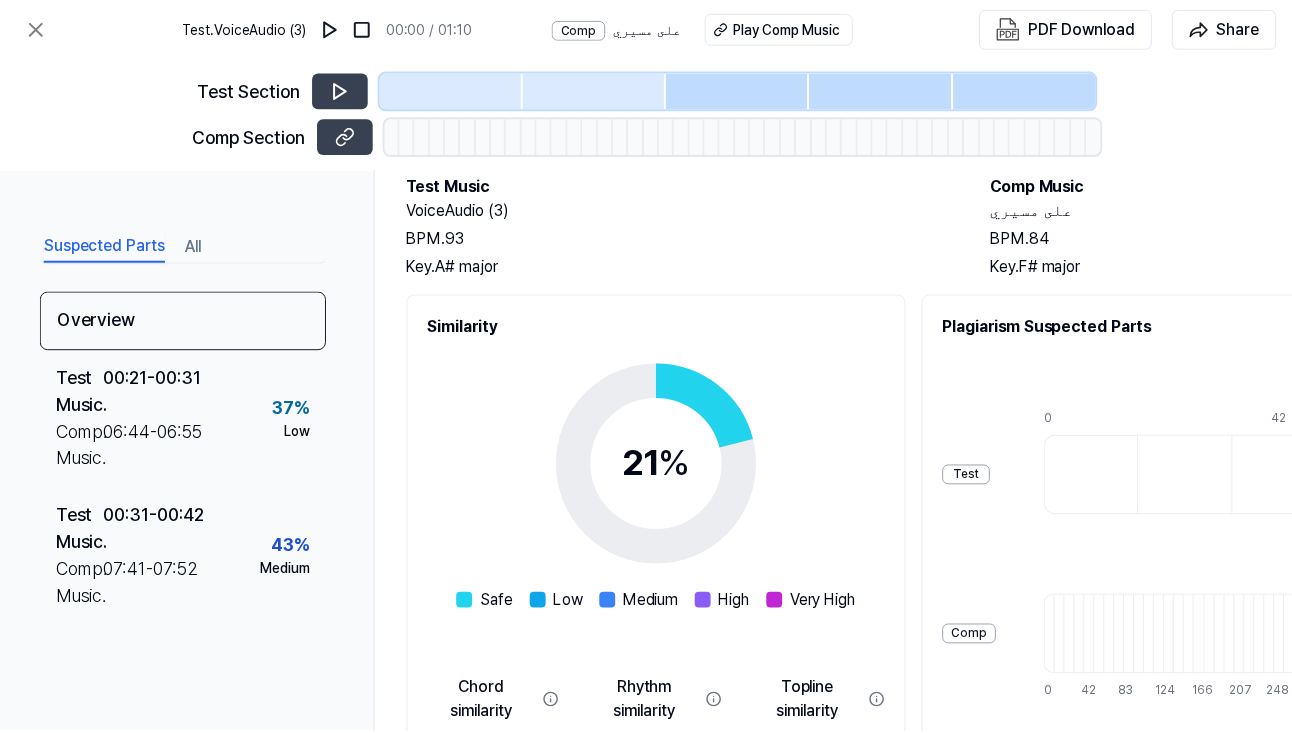 scroll, scrollTop: 108, scrollLeft: 0, axis: vertical 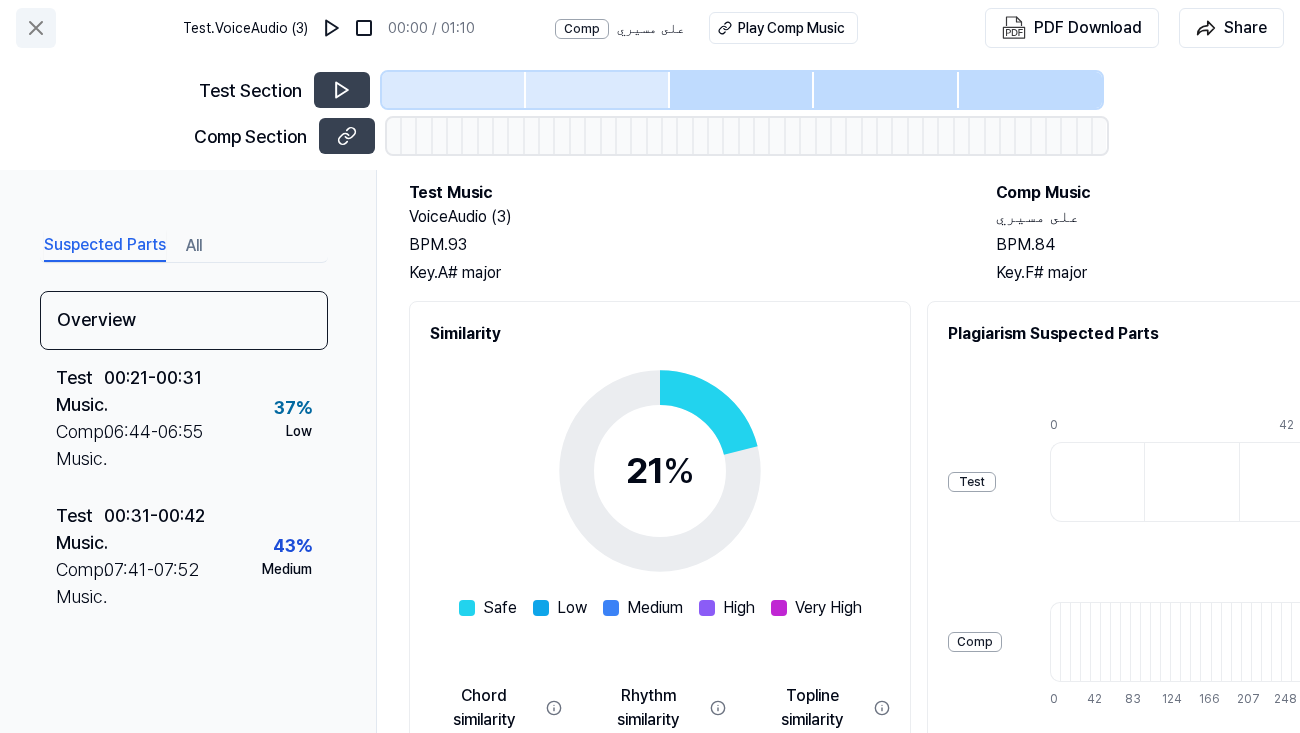 click 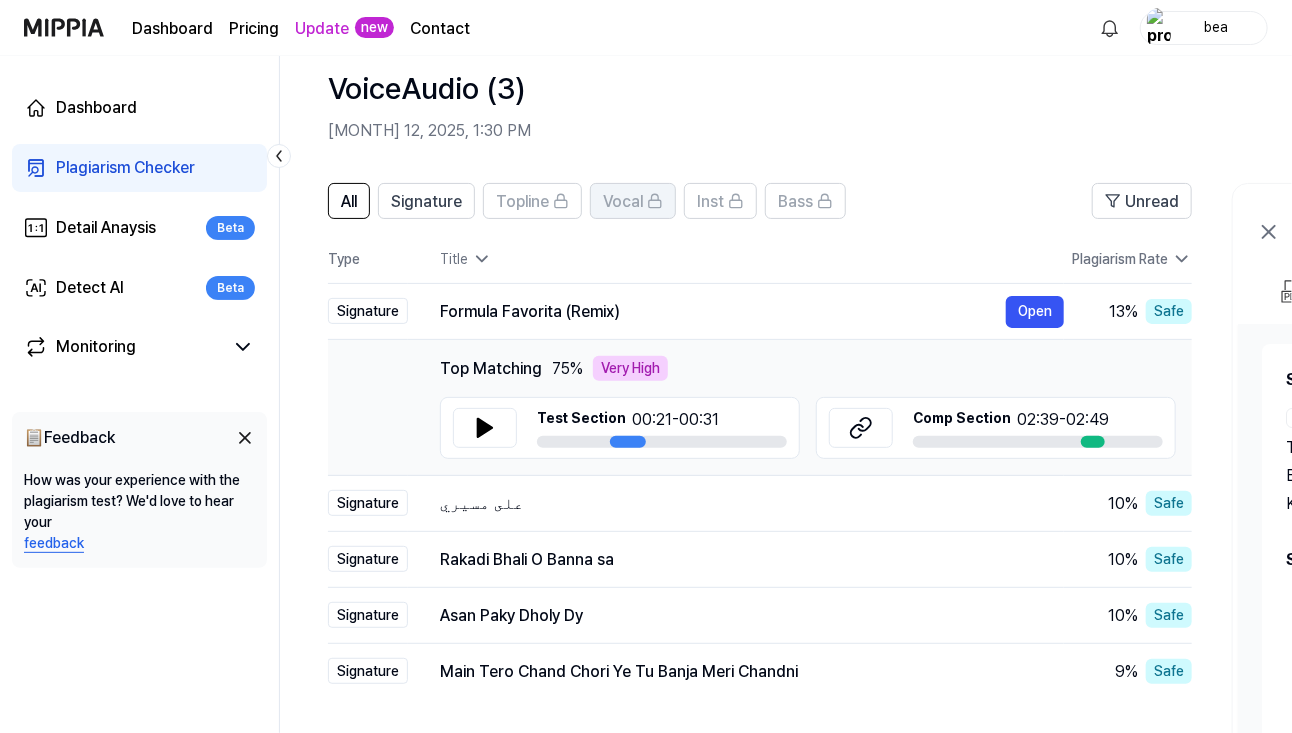 scroll, scrollTop: 161, scrollLeft: 0, axis: vertical 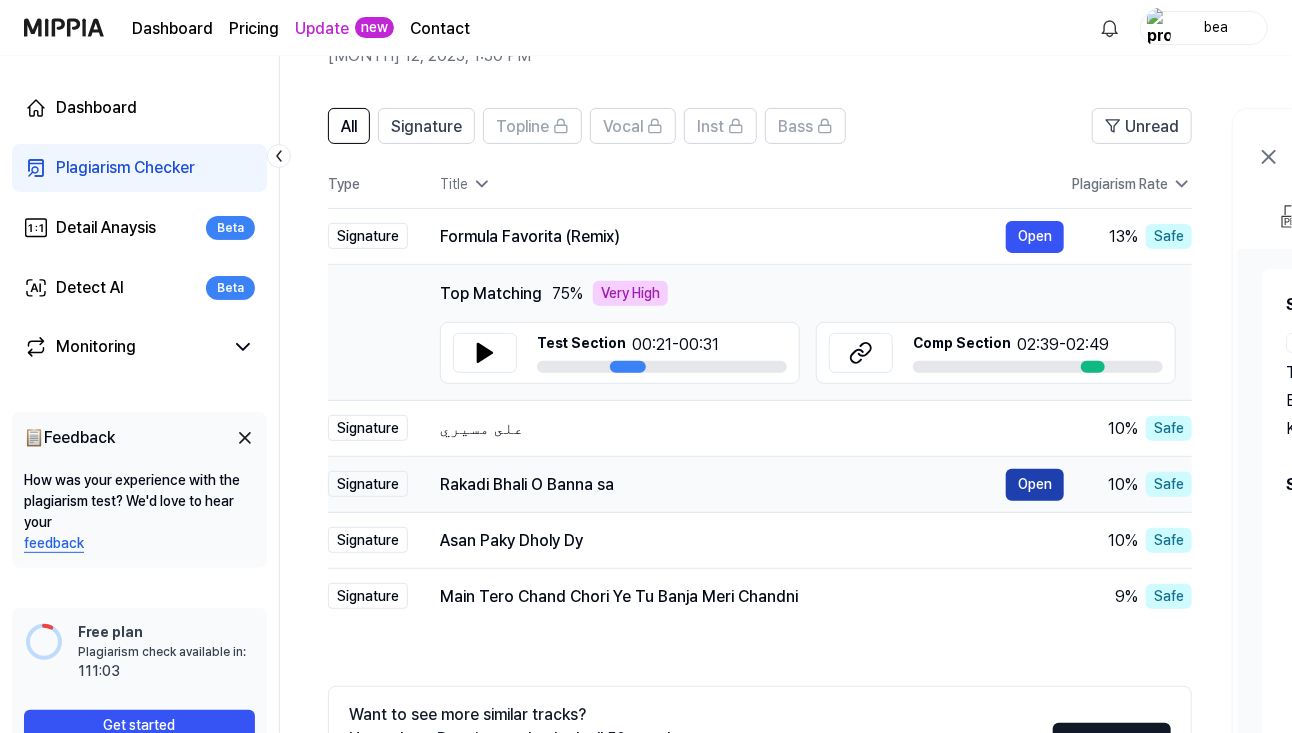 click on "Open" at bounding box center (1035, 485) 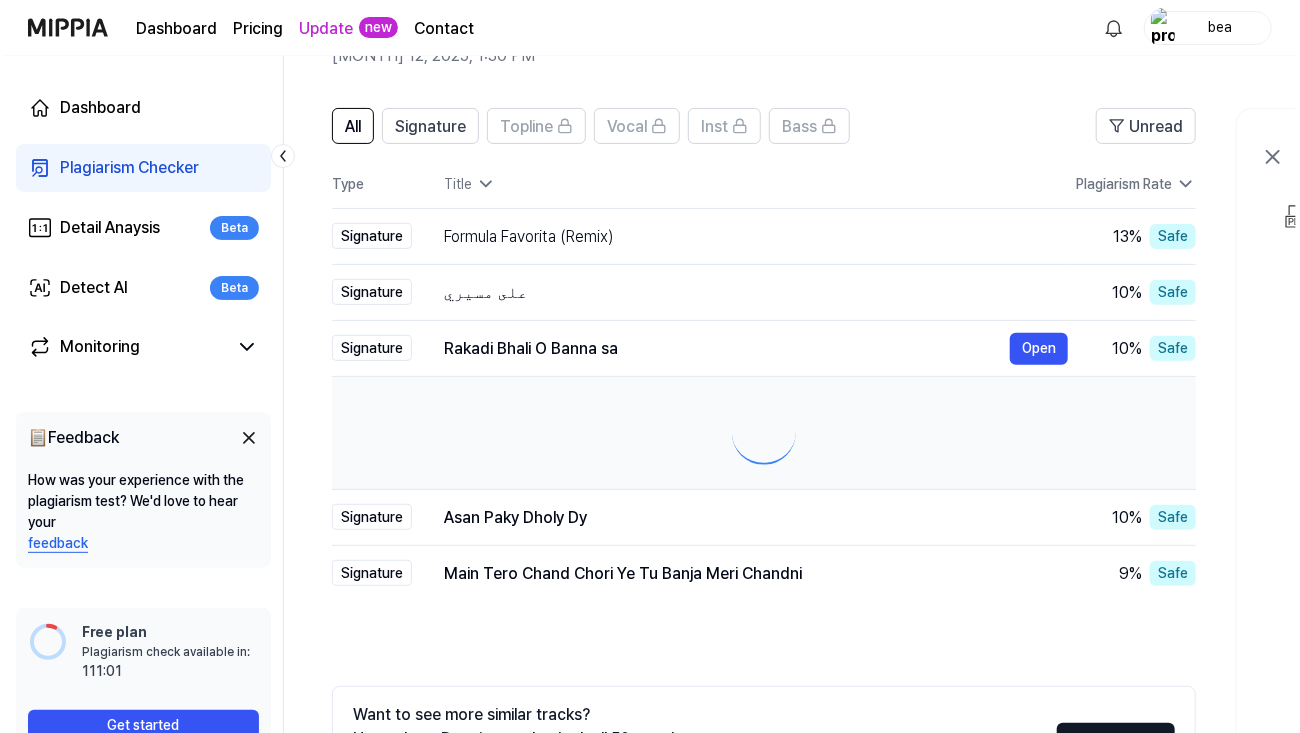scroll, scrollTop: 0, scrollLeft: 0, axis: both 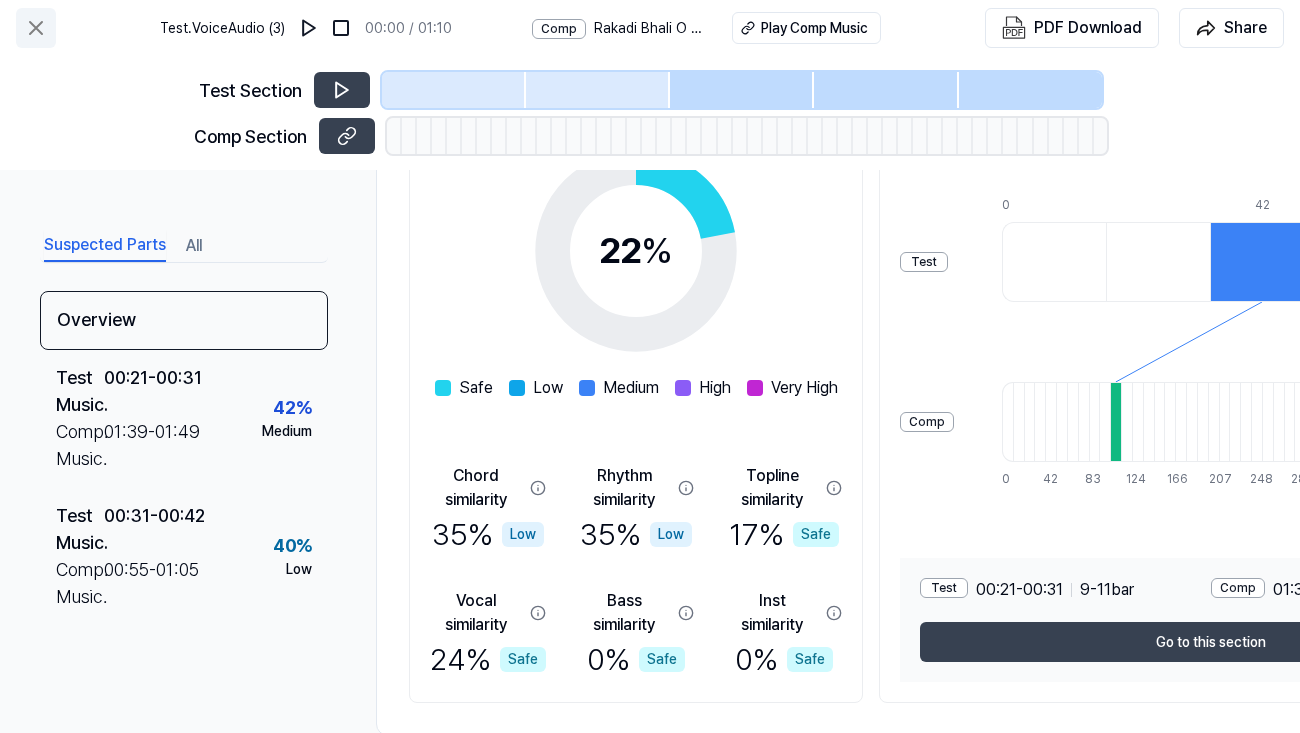 click 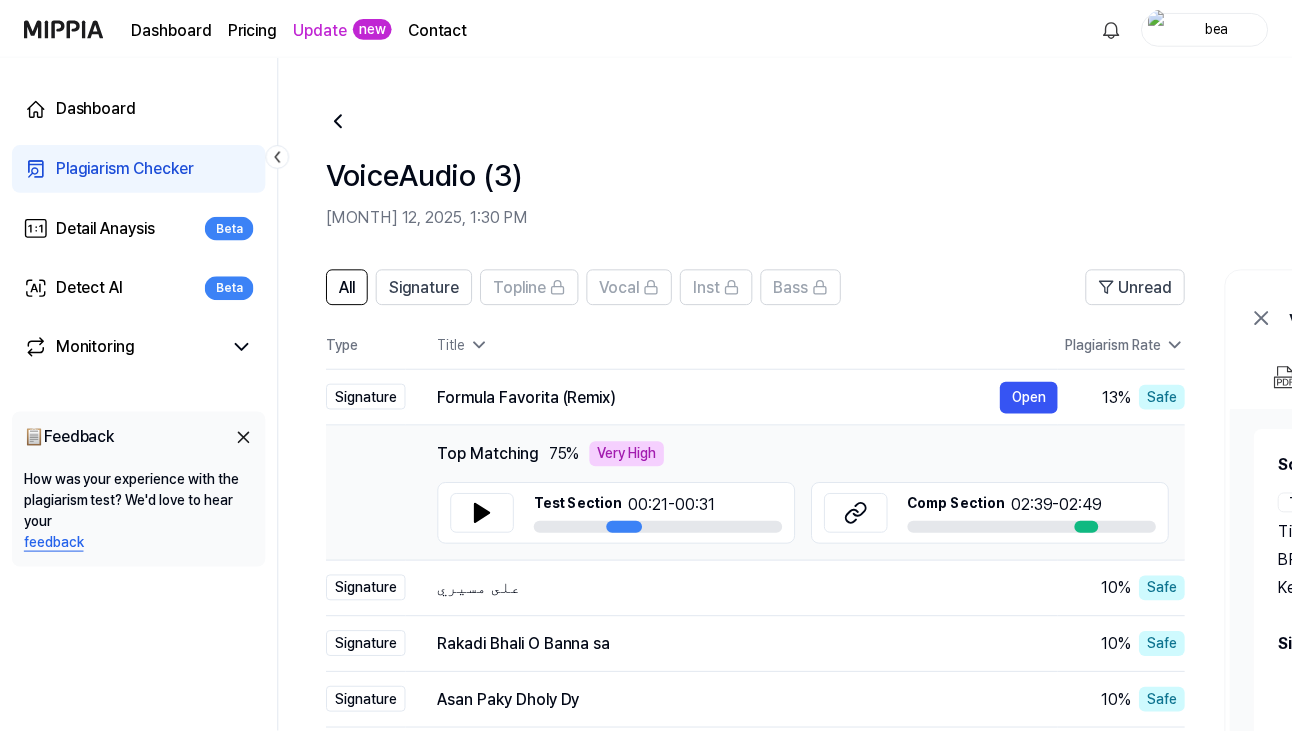 scroll, scrollTop: 161, scrollLeft: 0, axis: vertical 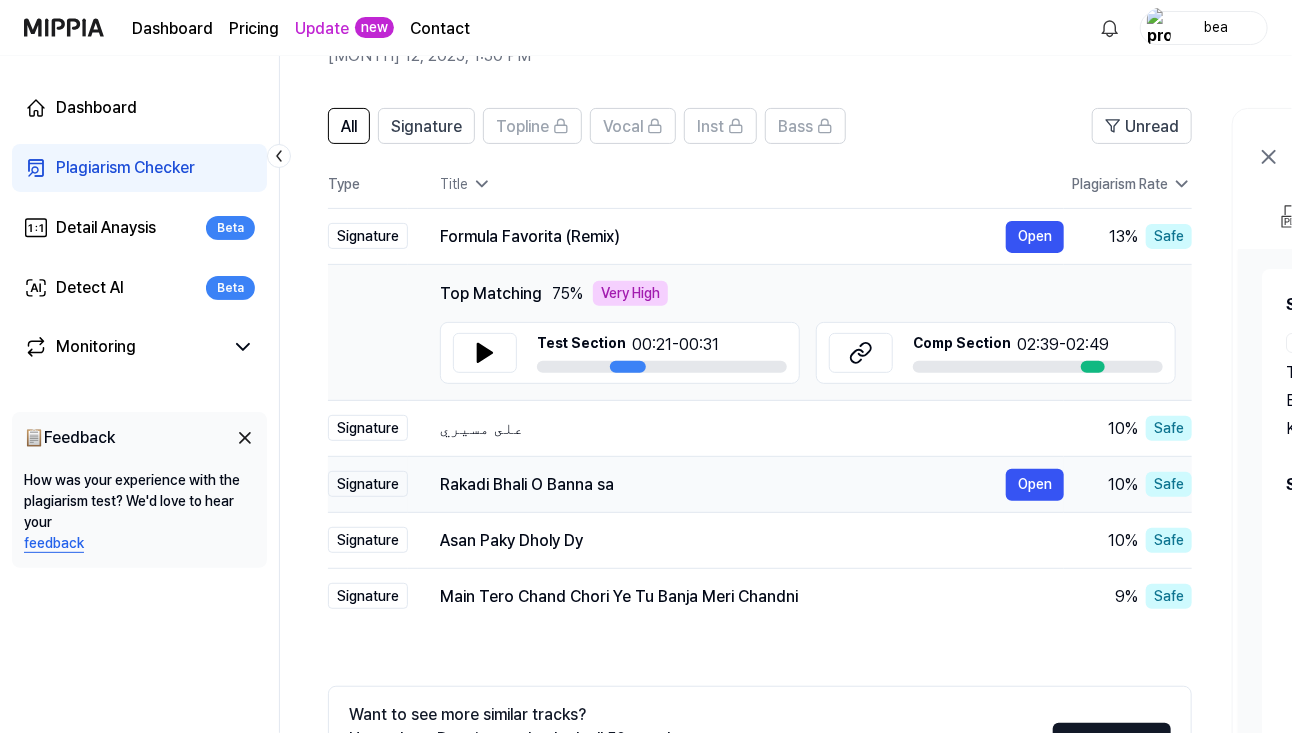 click on "10 %" at bounding box center (1123, 485) 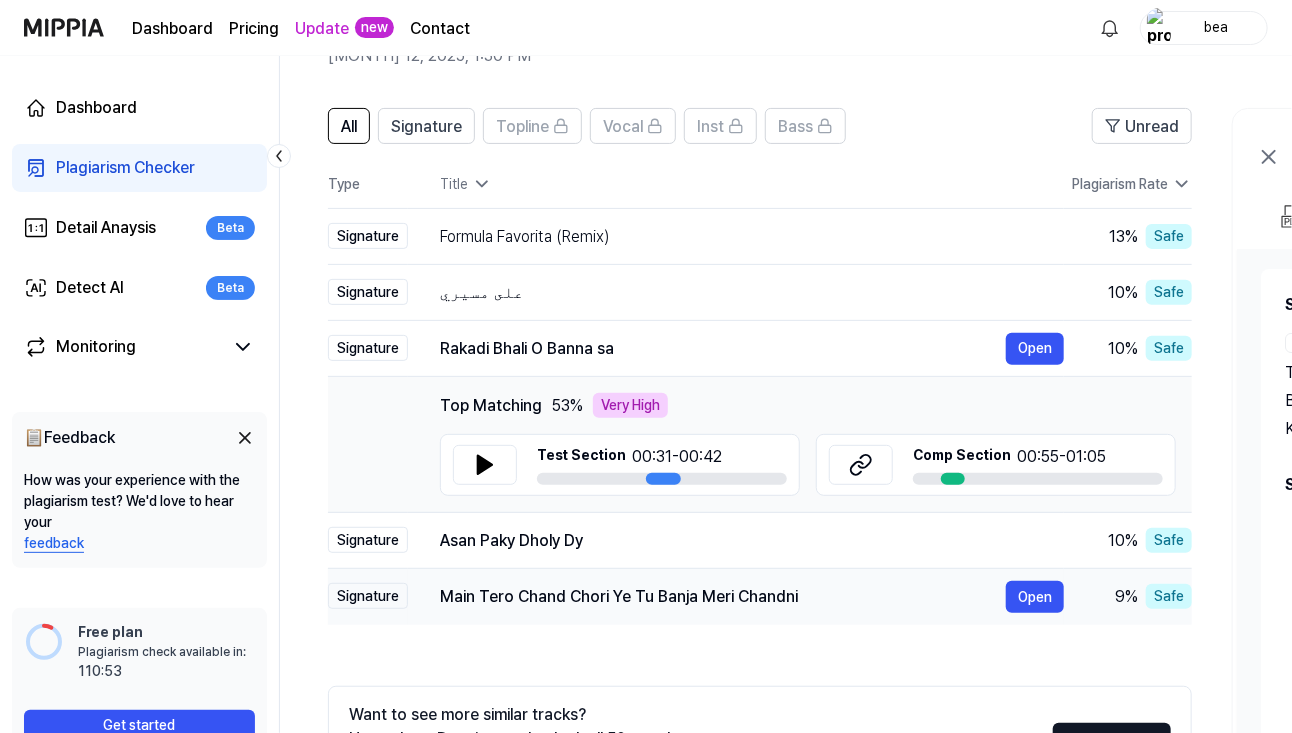 click on "Safe" at bounding box center (1169, 596) 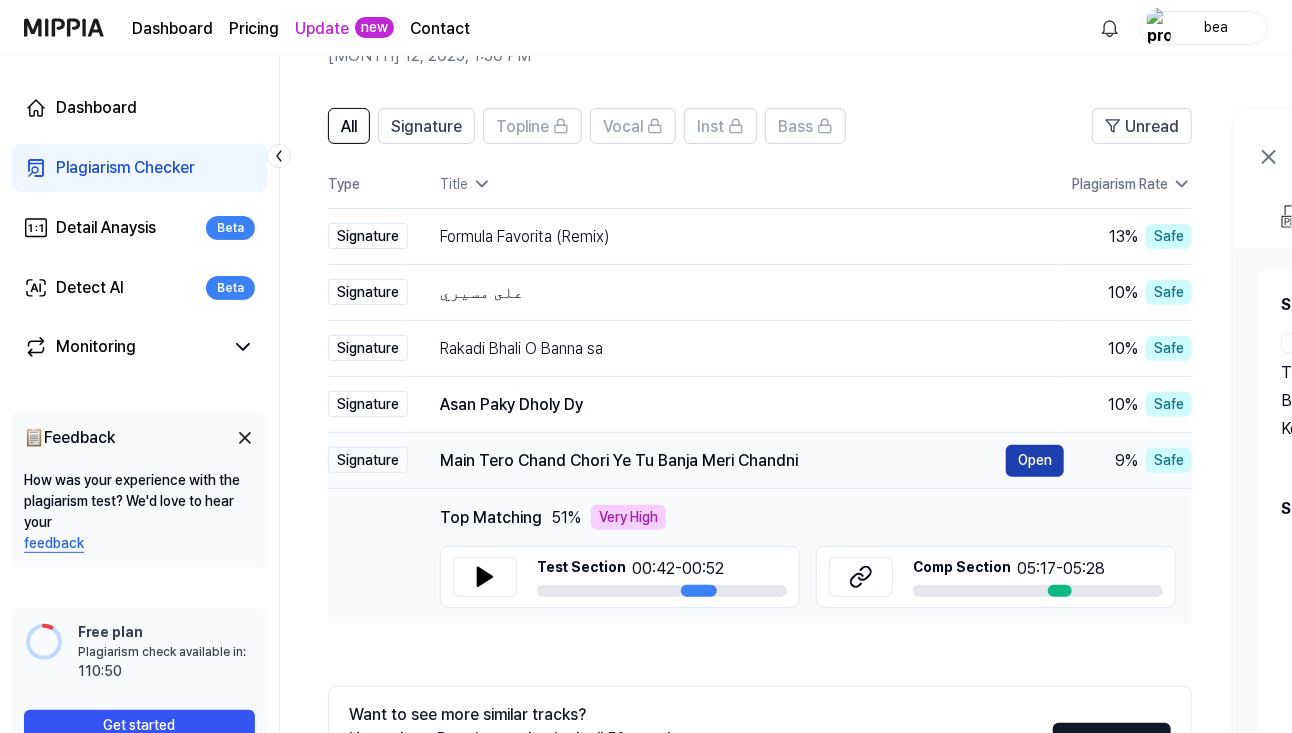 click on "Open" at bounding box center (1035, 461) 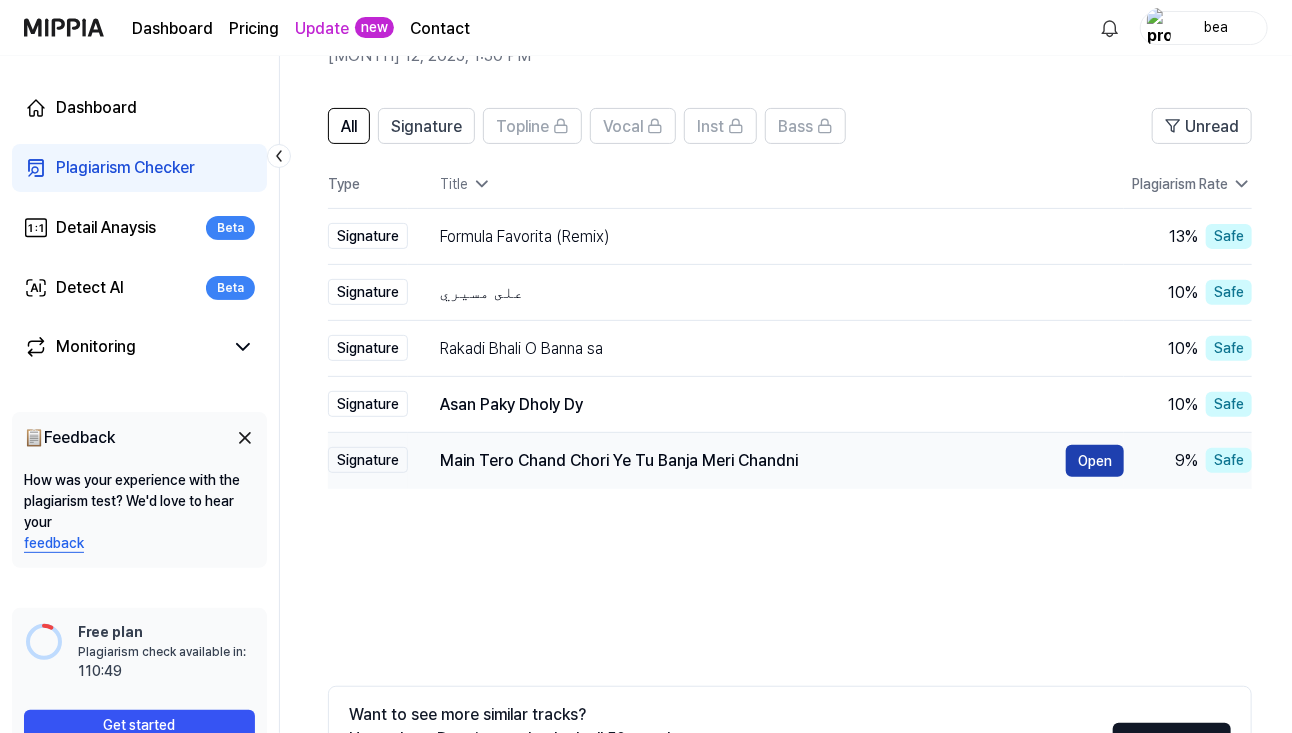click on "Open" at bounding box center (1095, 461) 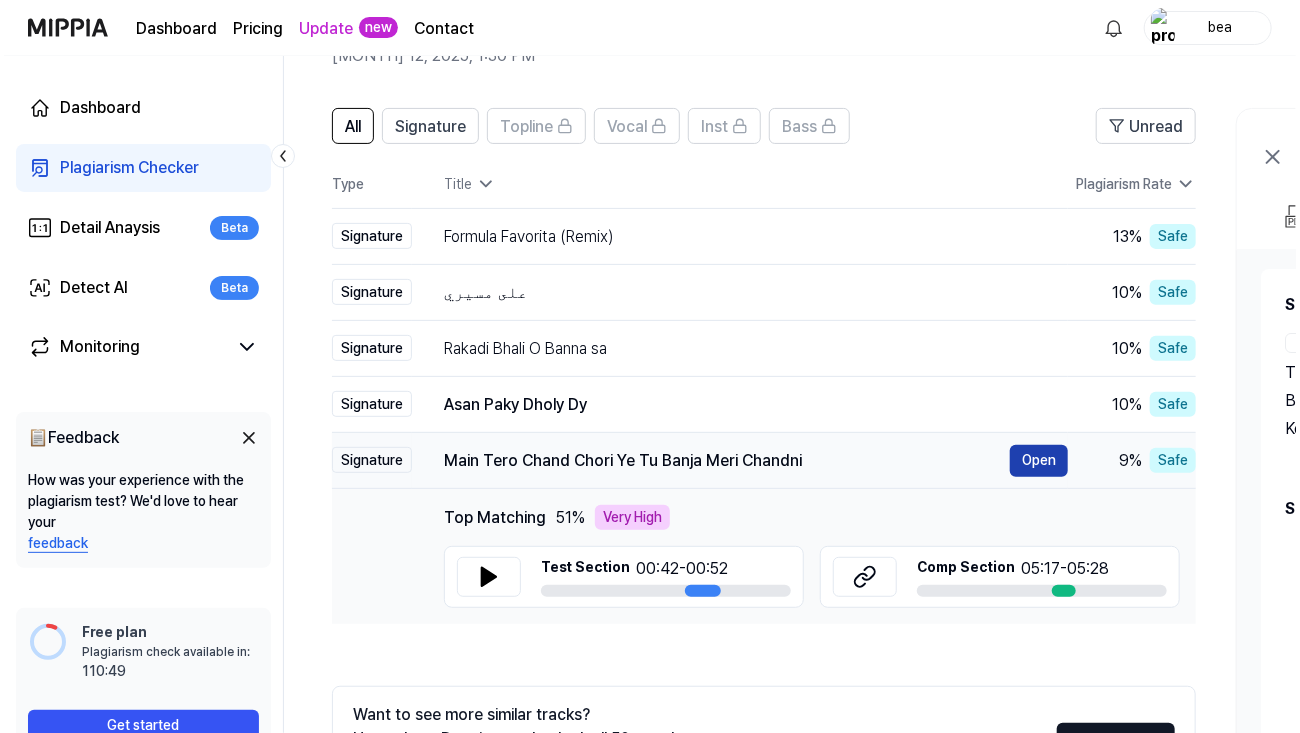 scroll, scrollTop: 0, scrollLeft: 0, axis: both 